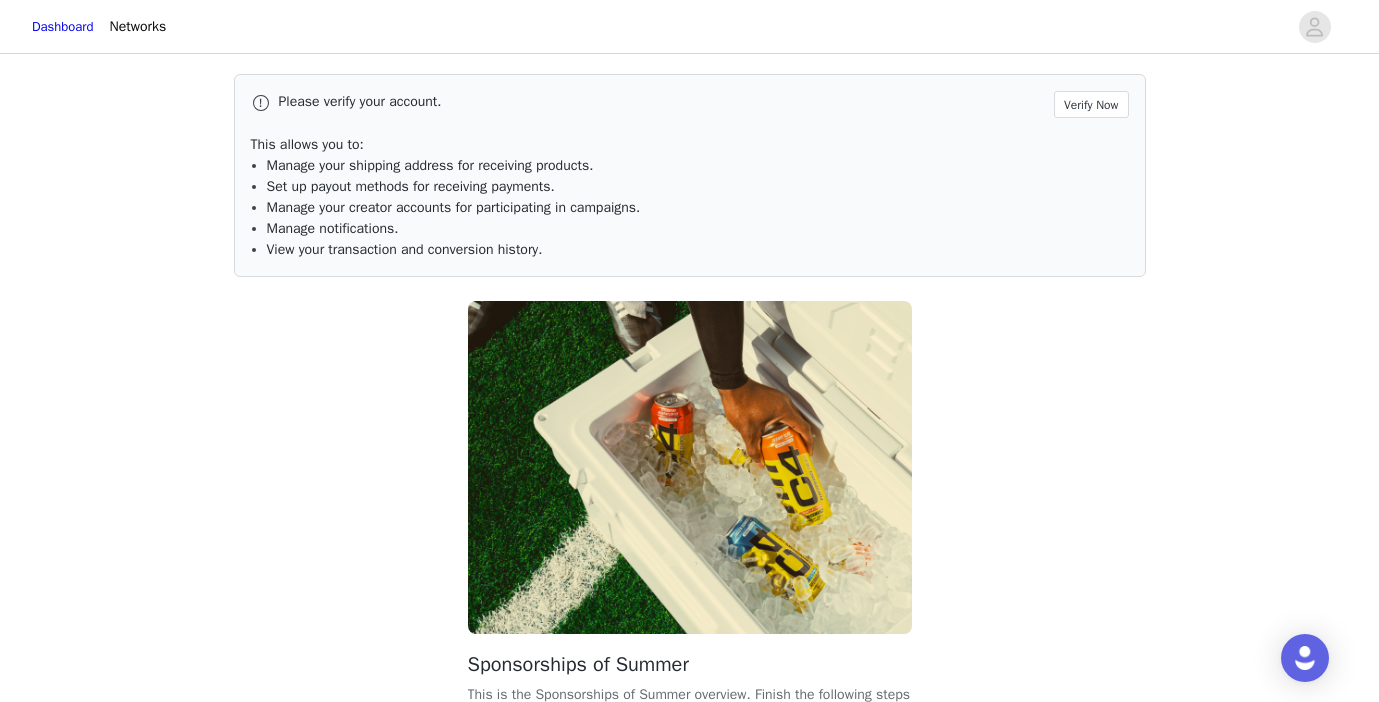 scroll, scrollTop: 176, scrollLeft: 0, axis: vertical 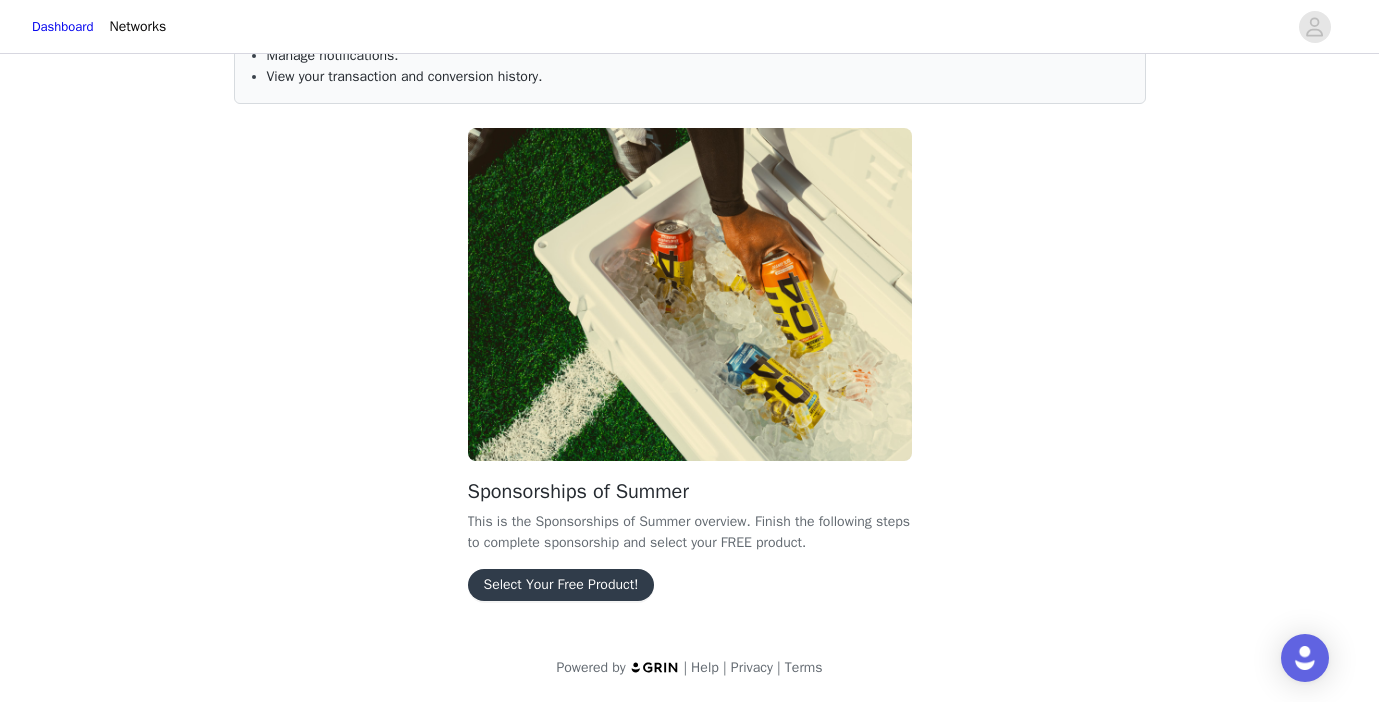 click on "Select Your Free Product!" at bounding box center [561, 585] 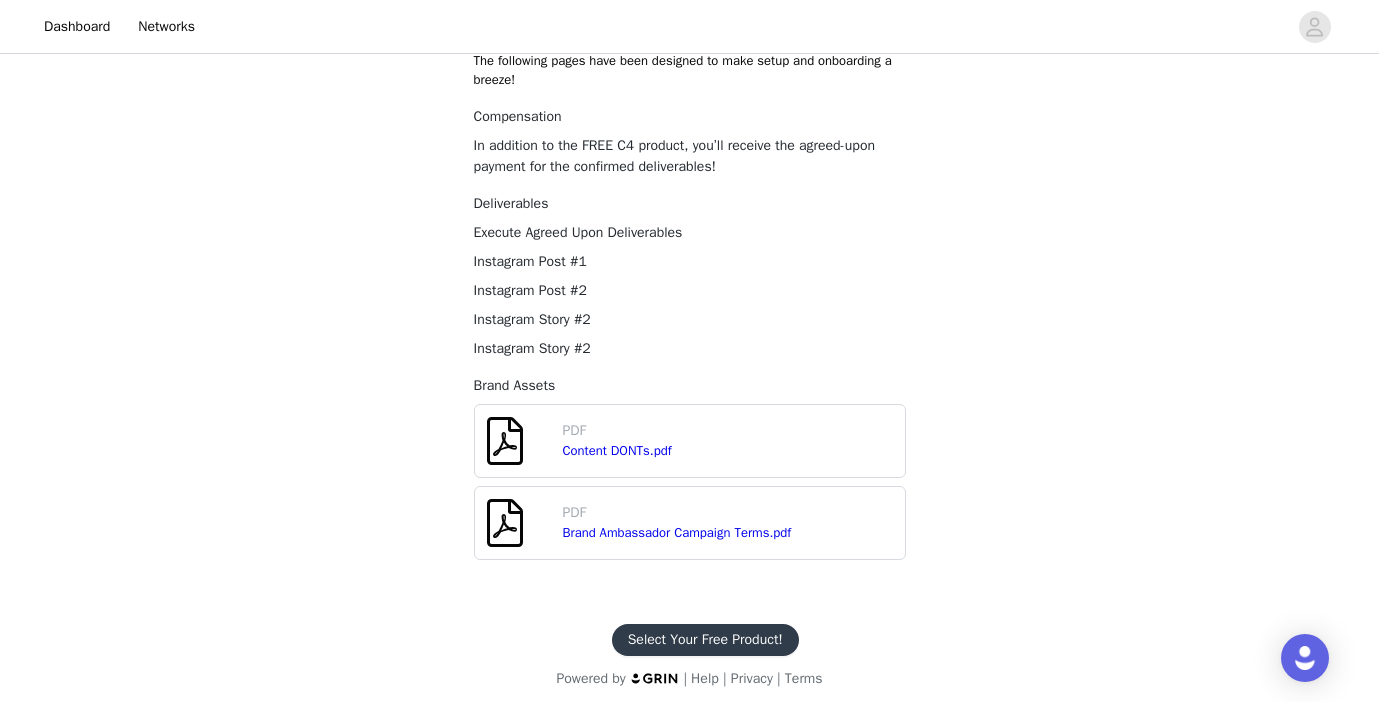 scroll, scrollTop: 551, scrollLeft: 0, axis: vertical 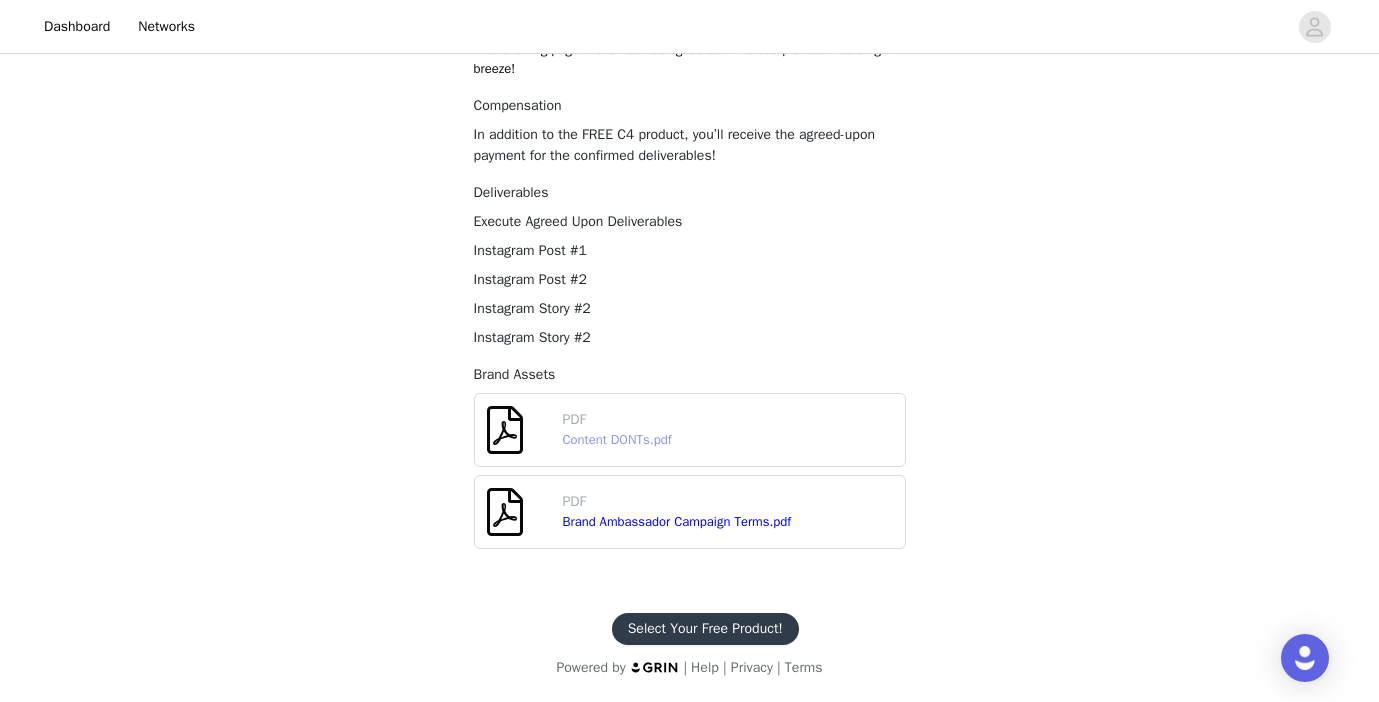 click on "Content DONTs.pdf" at bounding box center [617, 439] 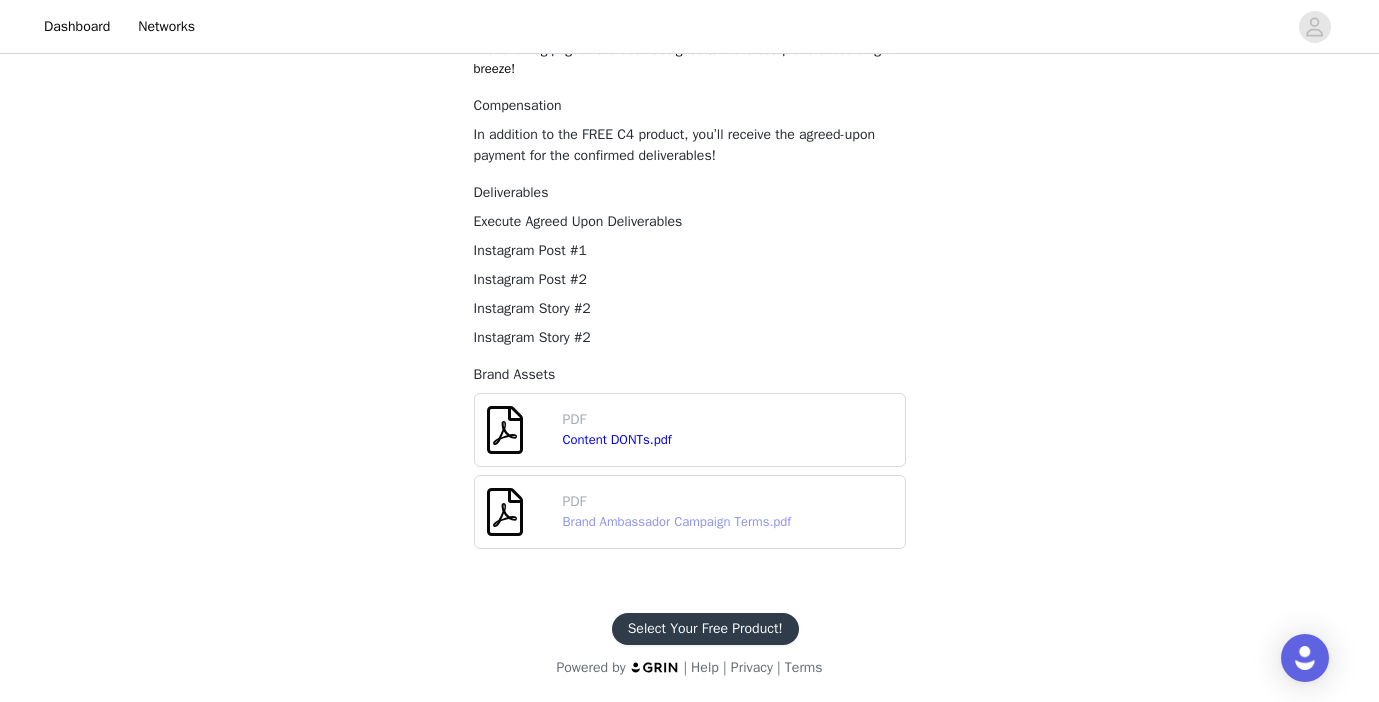 click on "Brand Ambassador Campaign Terms.pdf" at bounding box center [677, 521] 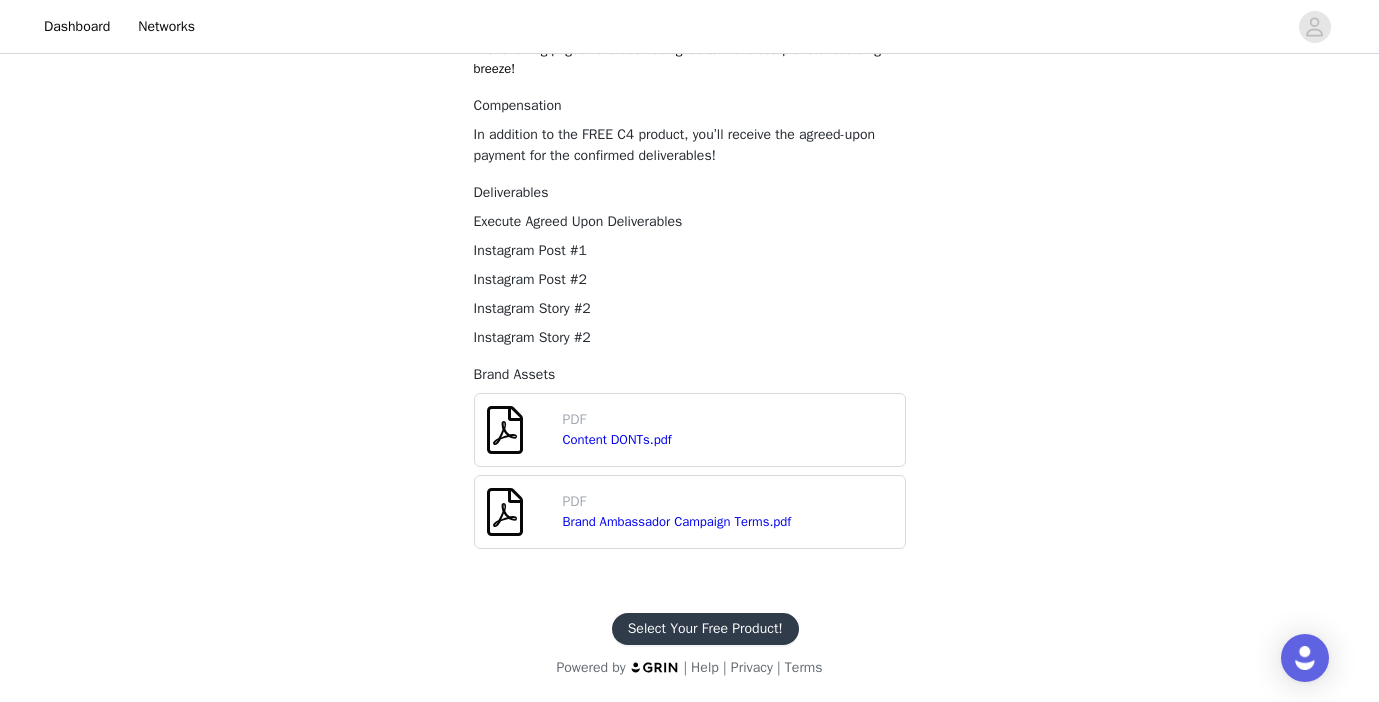 click on "Select Your Free Product!" at bounding box center (705, 629) 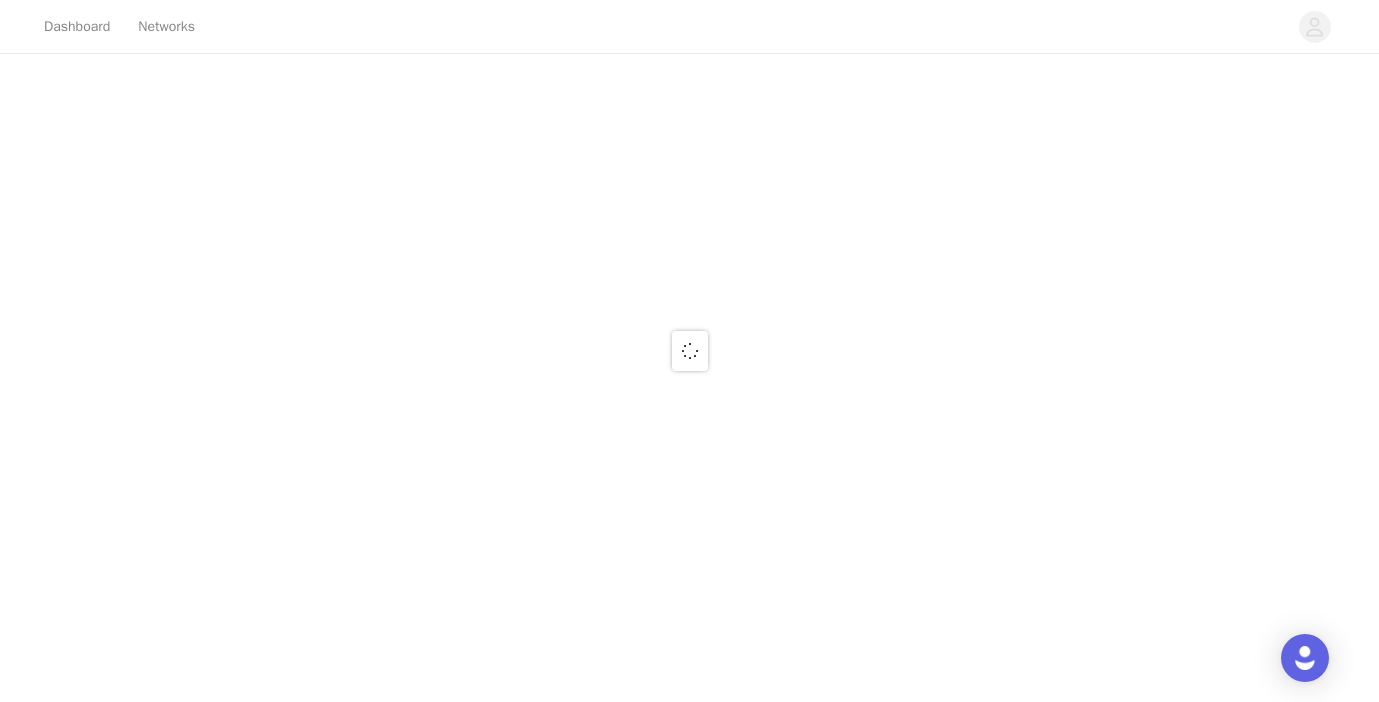 scroll, scrollTop: 0, scrollLeft: 0, axis: both 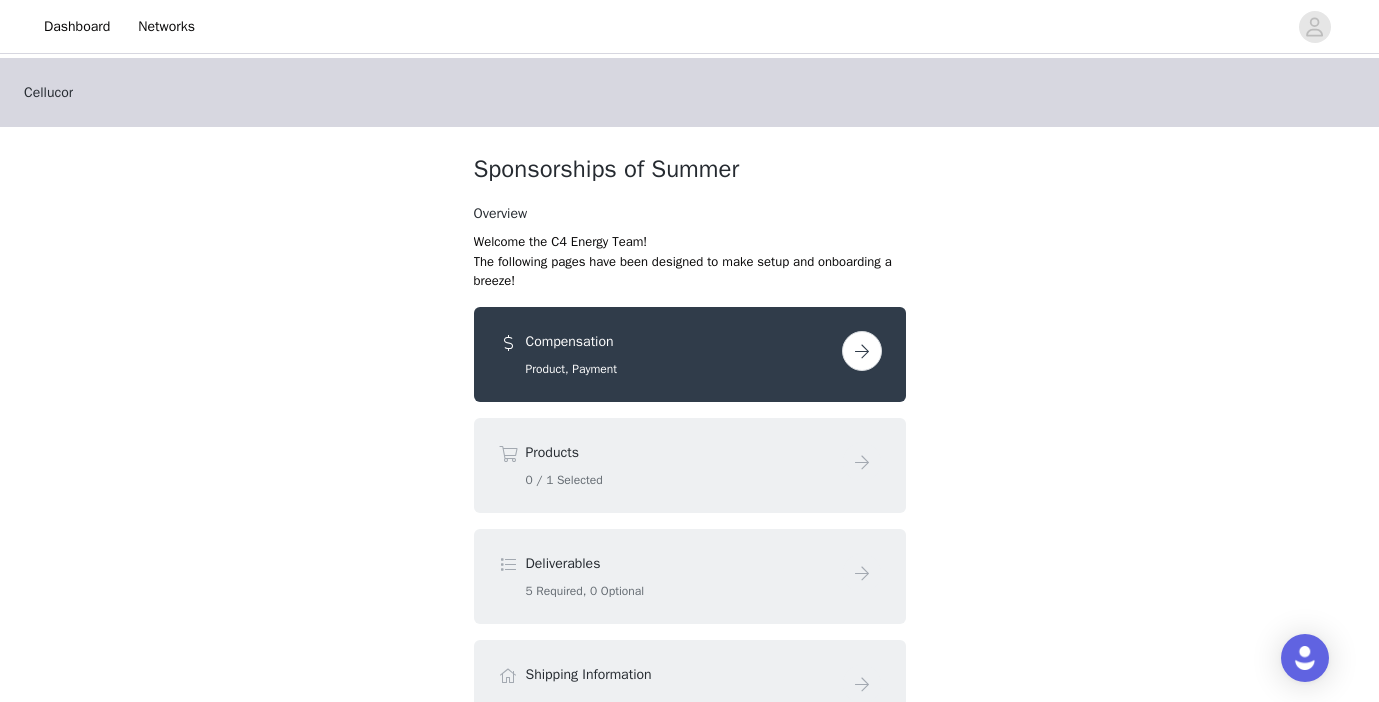 click at bounding box center (862, 351) 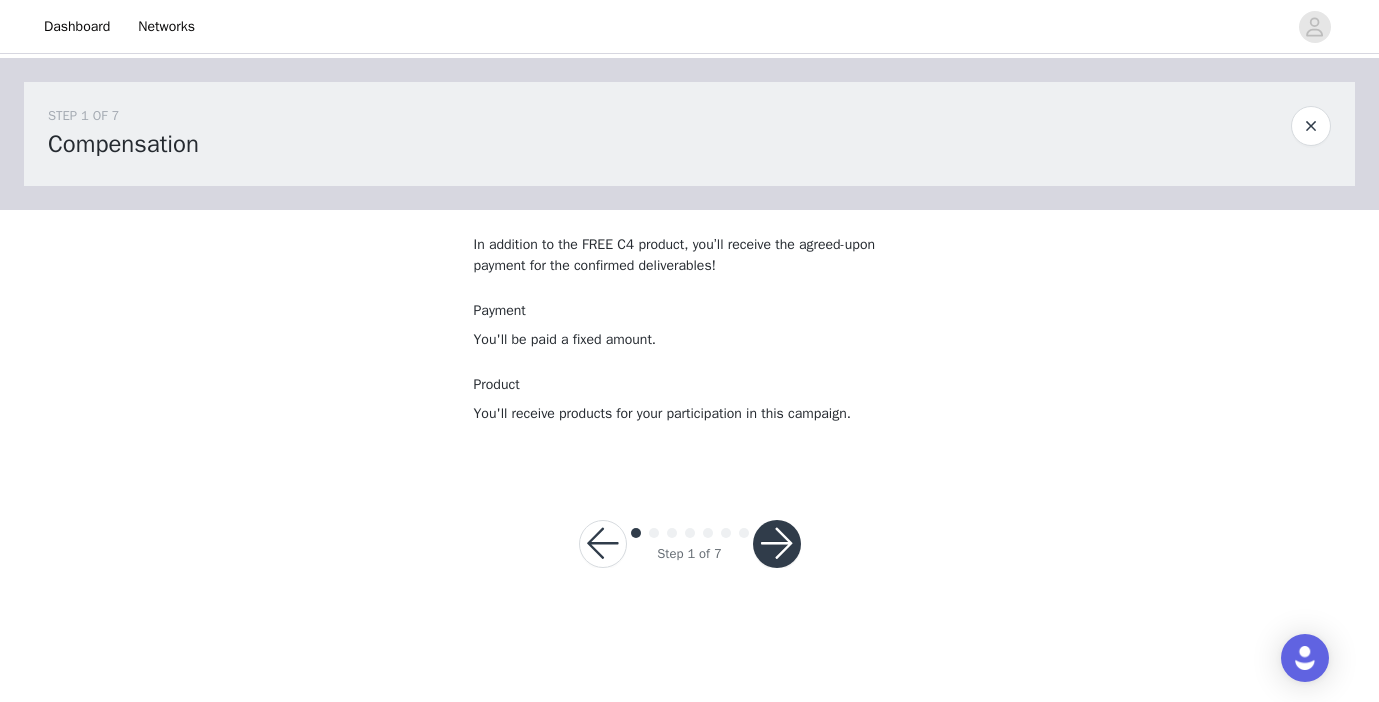 click at bounding box center (777, 544) 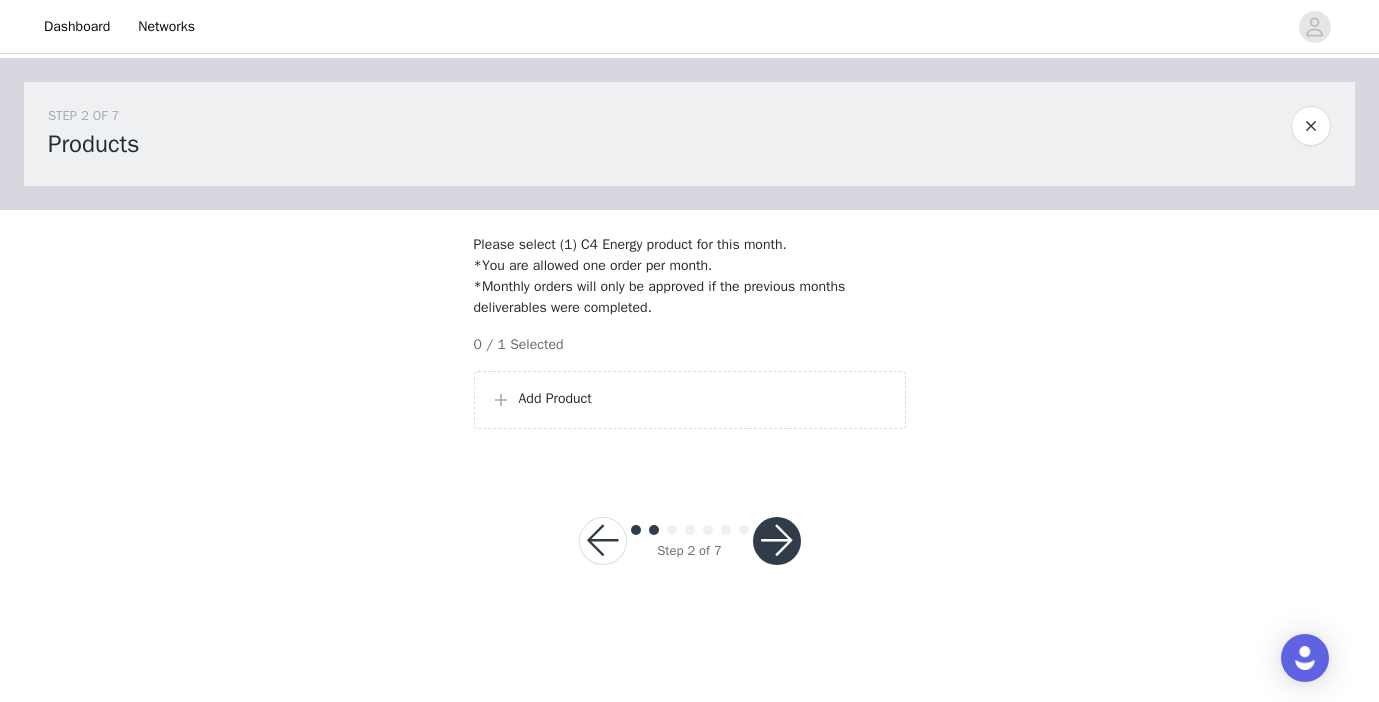 click on "Add Product" at bounding box center [704, 398] 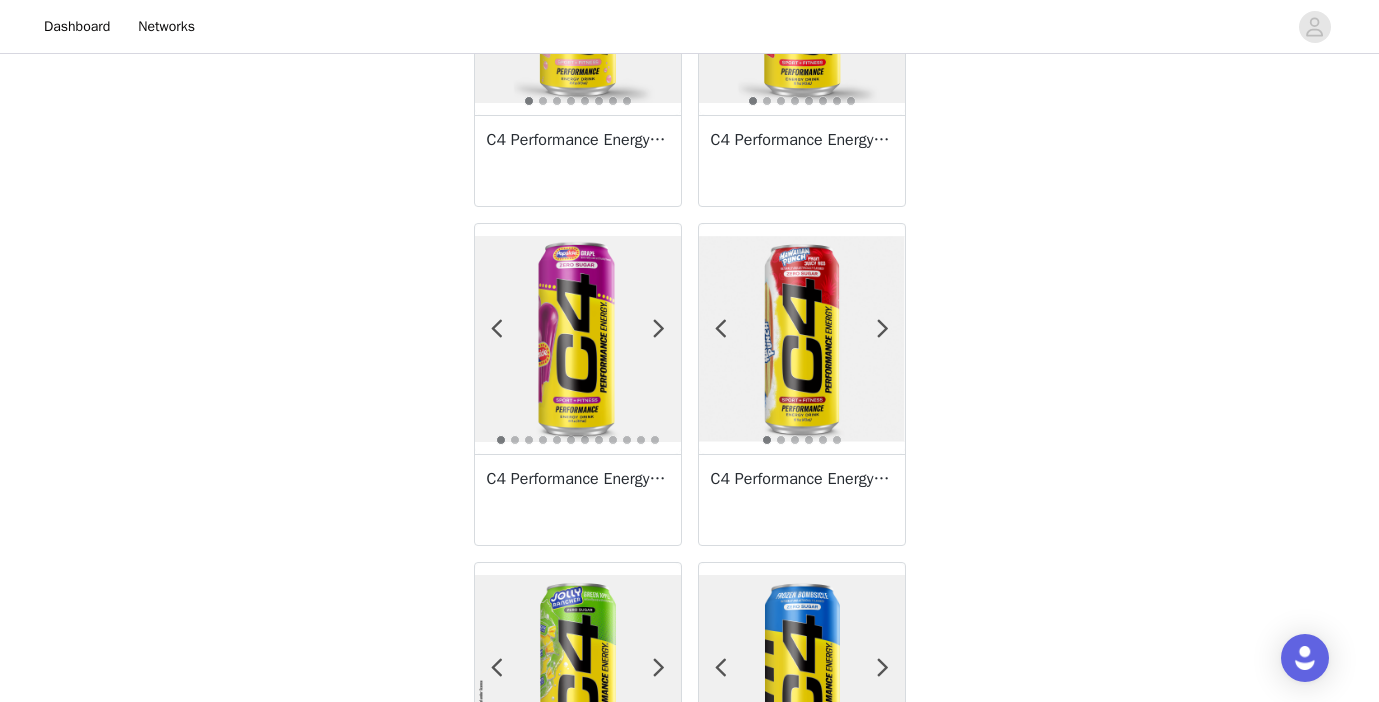 scroll, scrollTop: 245, scrollLeft: 0, axis: vertical 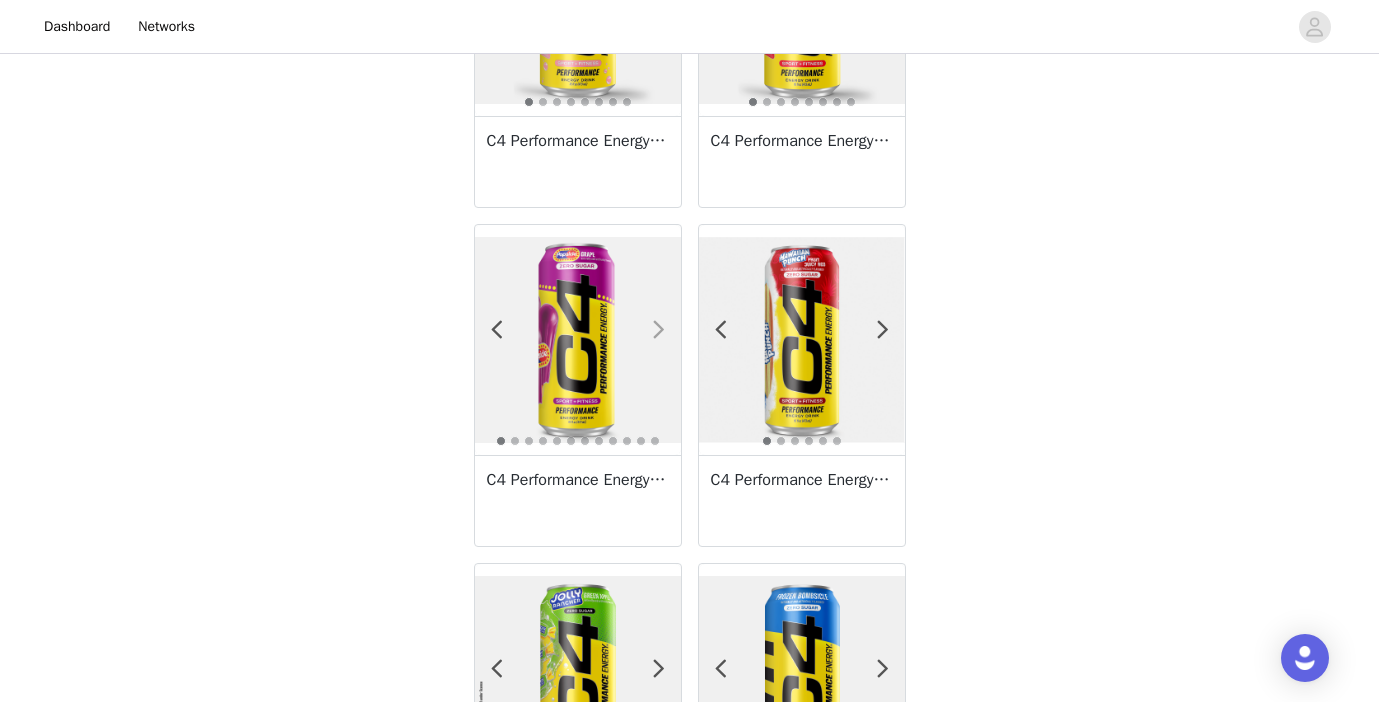 click at bounding box center [659, 330] 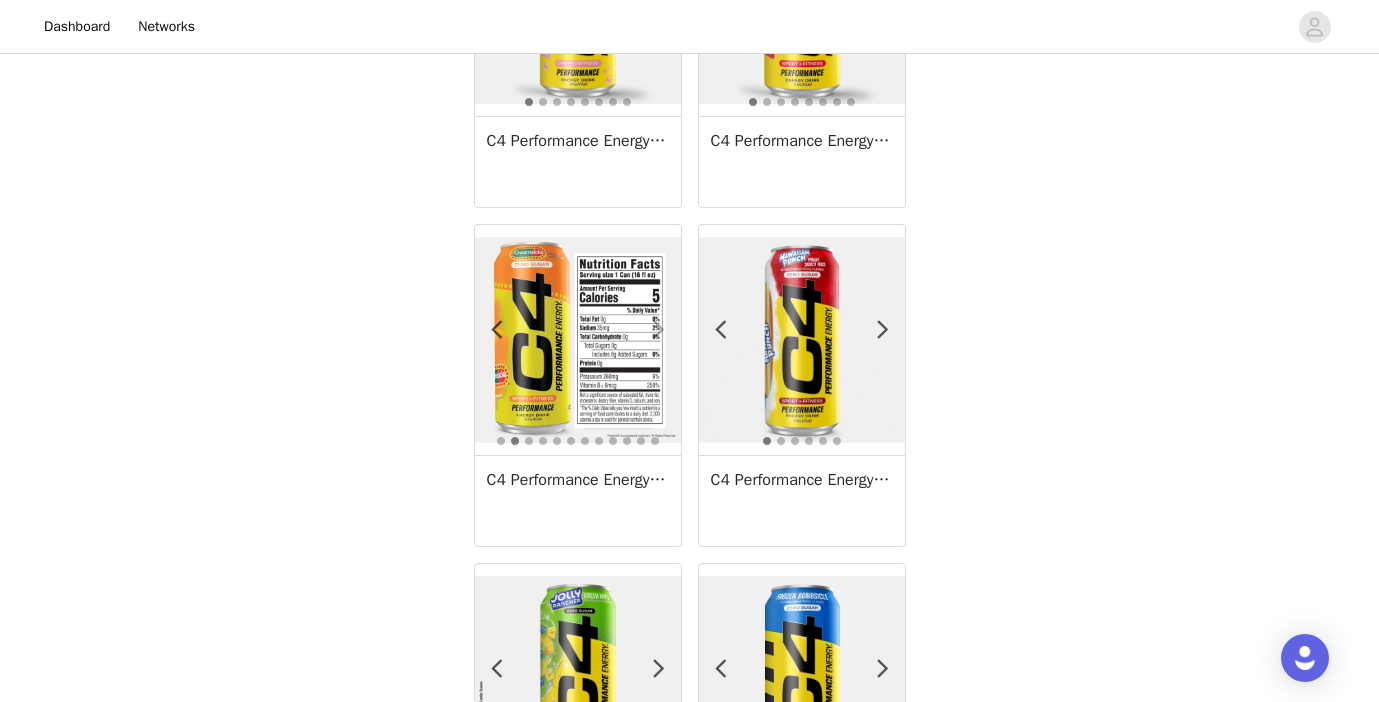 click at bounding box center [659, 330] 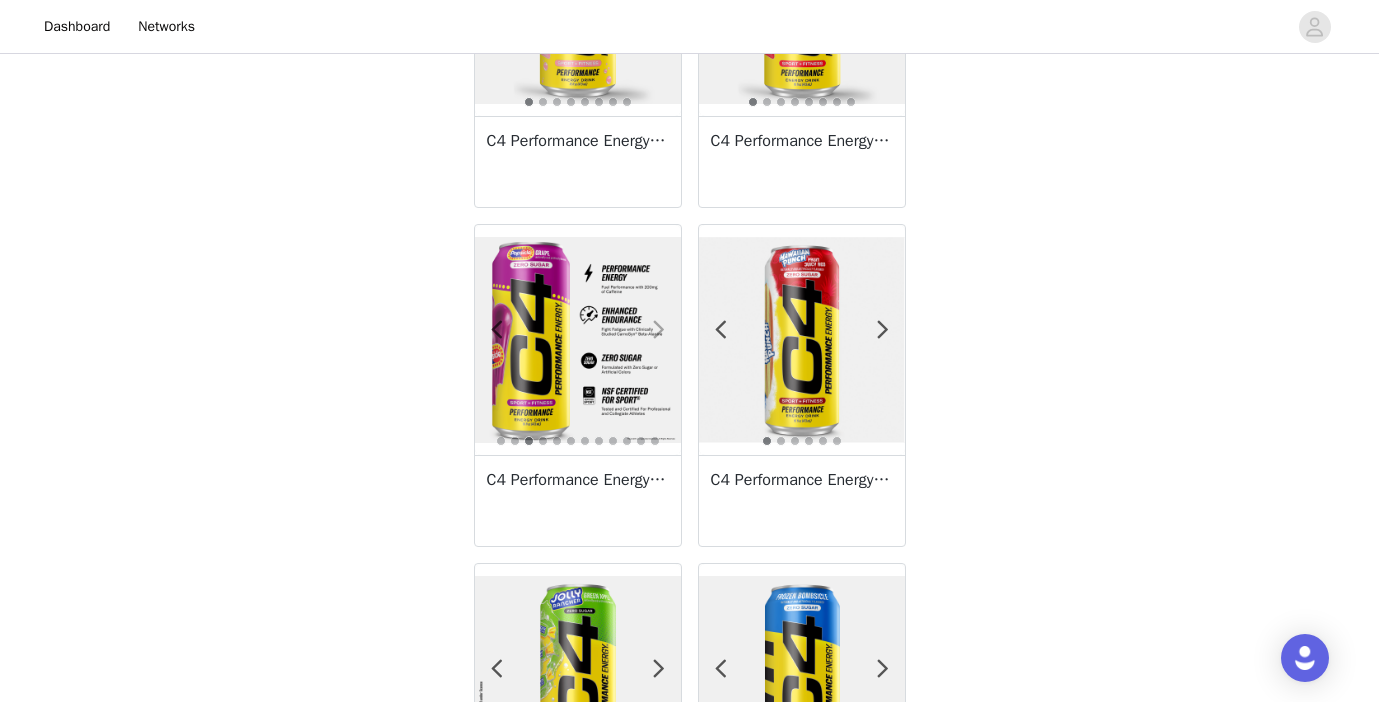 click at bounding box center (659, 330) 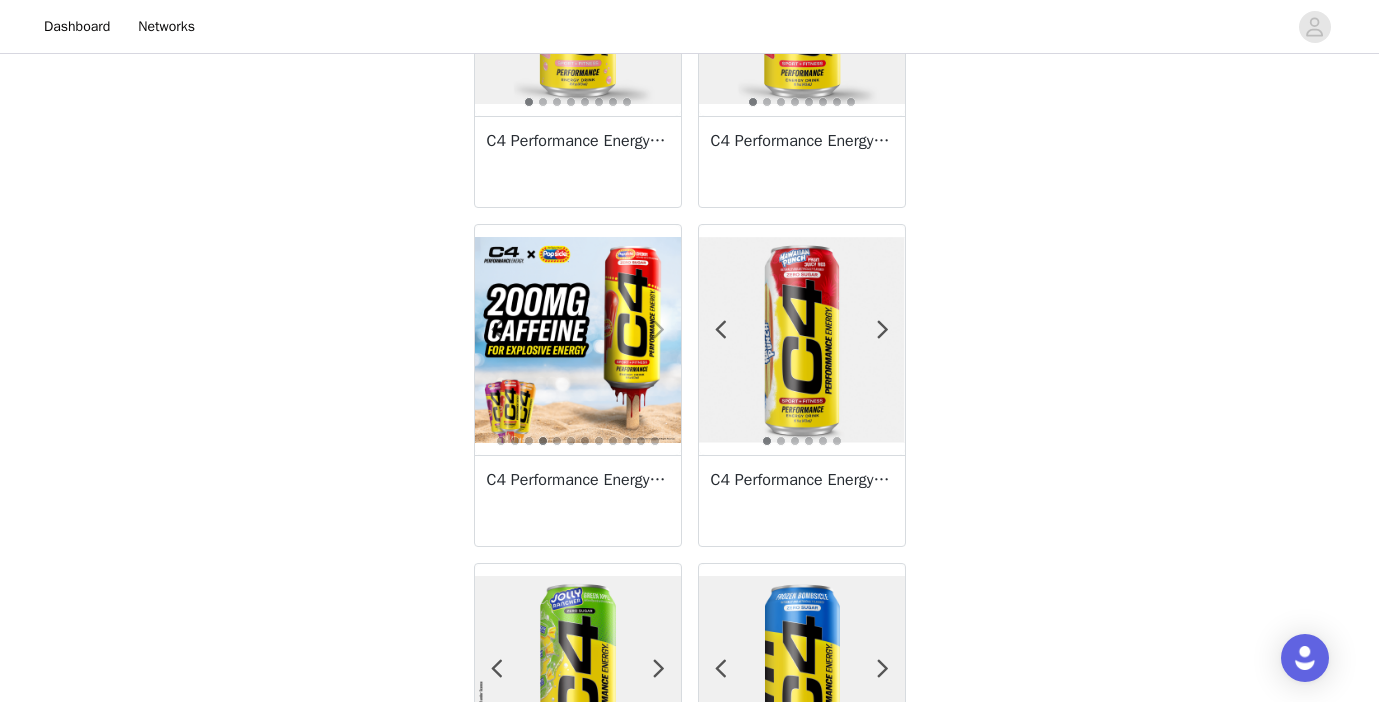 click at bounding box center (659, 330) 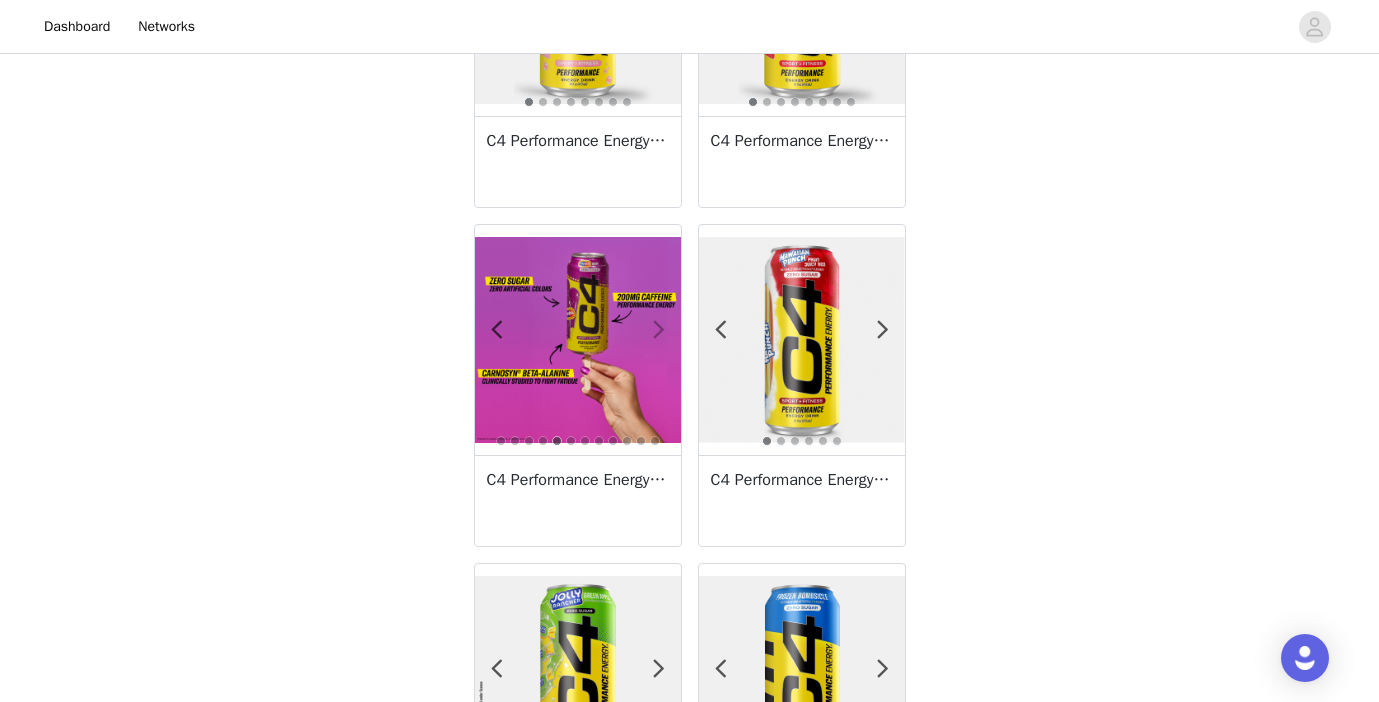 click at bounding box center (659, 330) 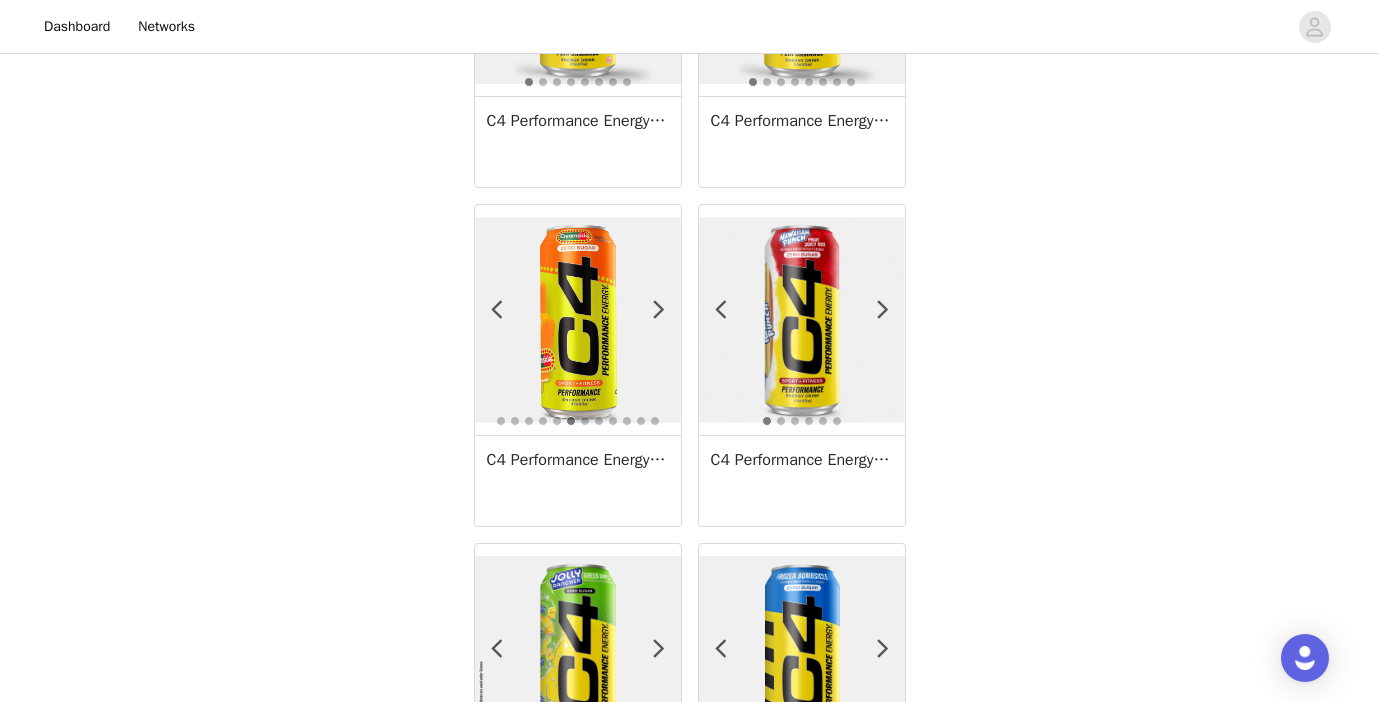 scroll, scrollTop: 0, scrollLeft: 0, axis: both 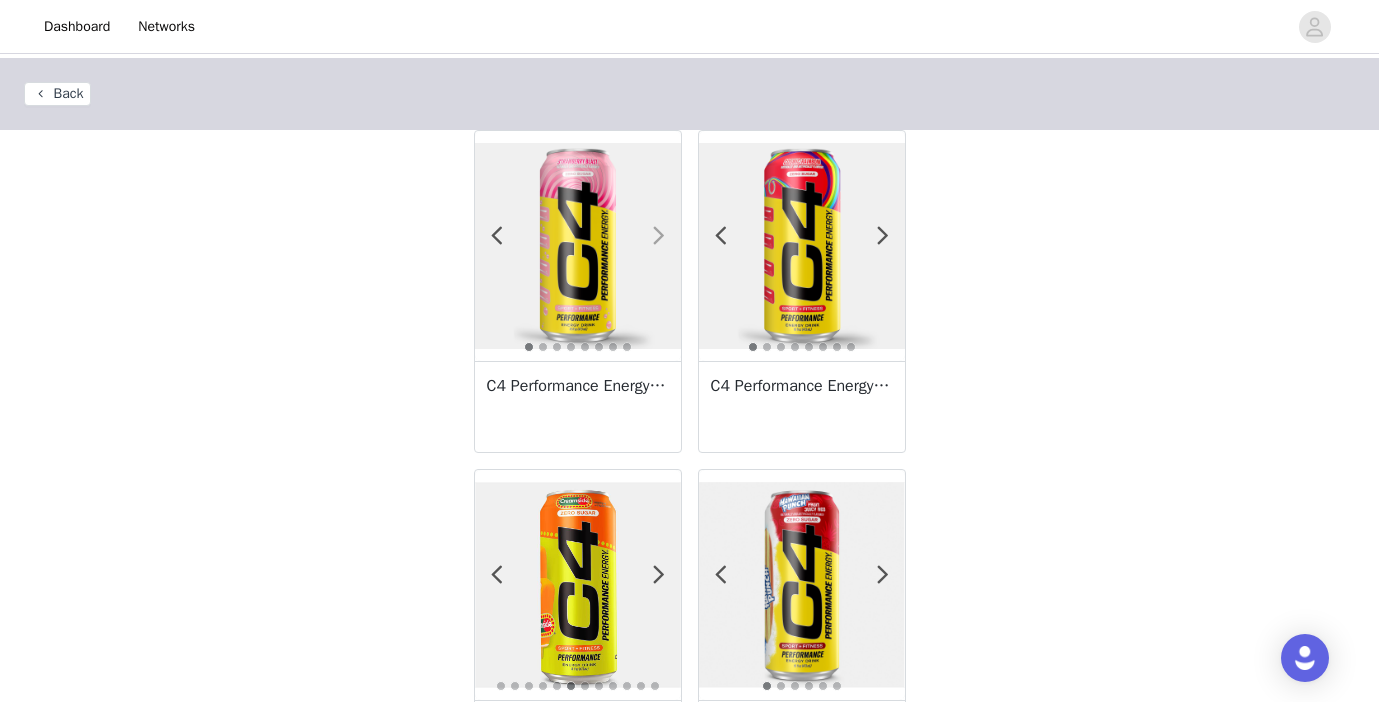 click at bounding box center (659, 236) 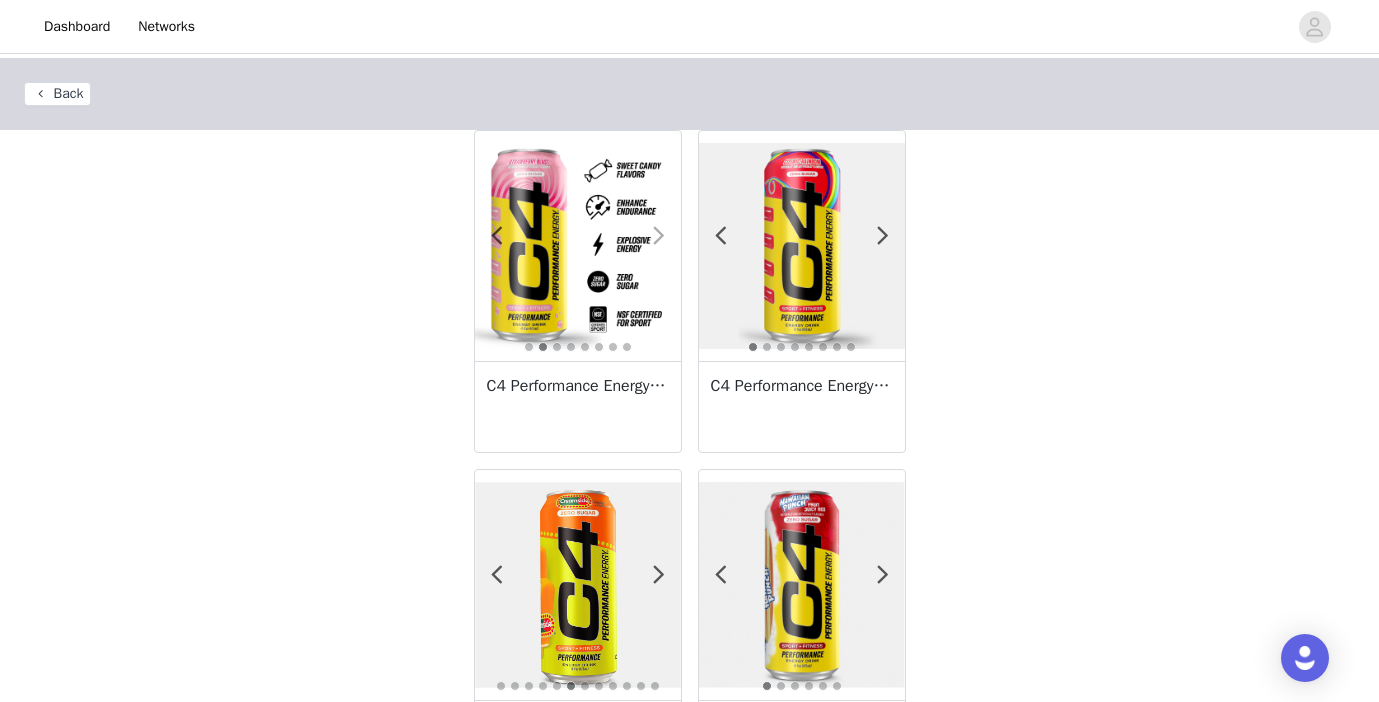 click at bounding box center [659, 236] 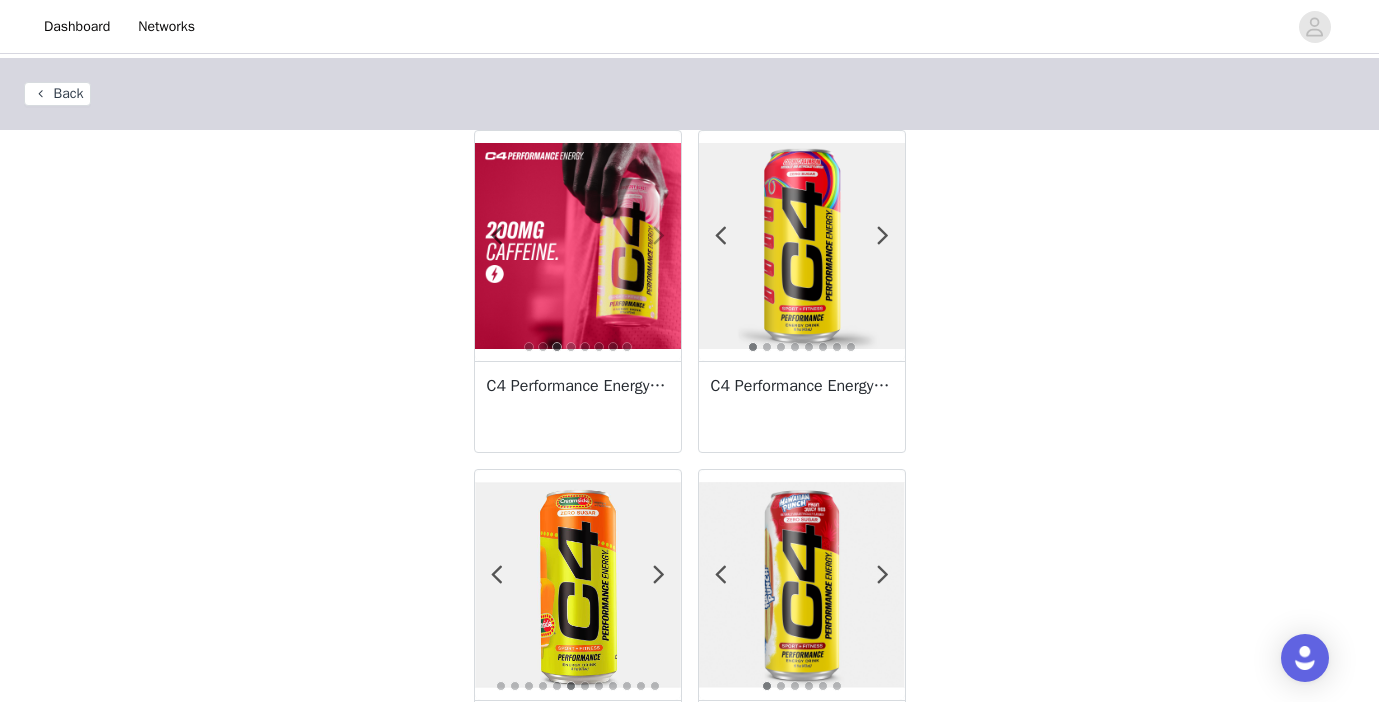 click at bounding box center (659, 236) 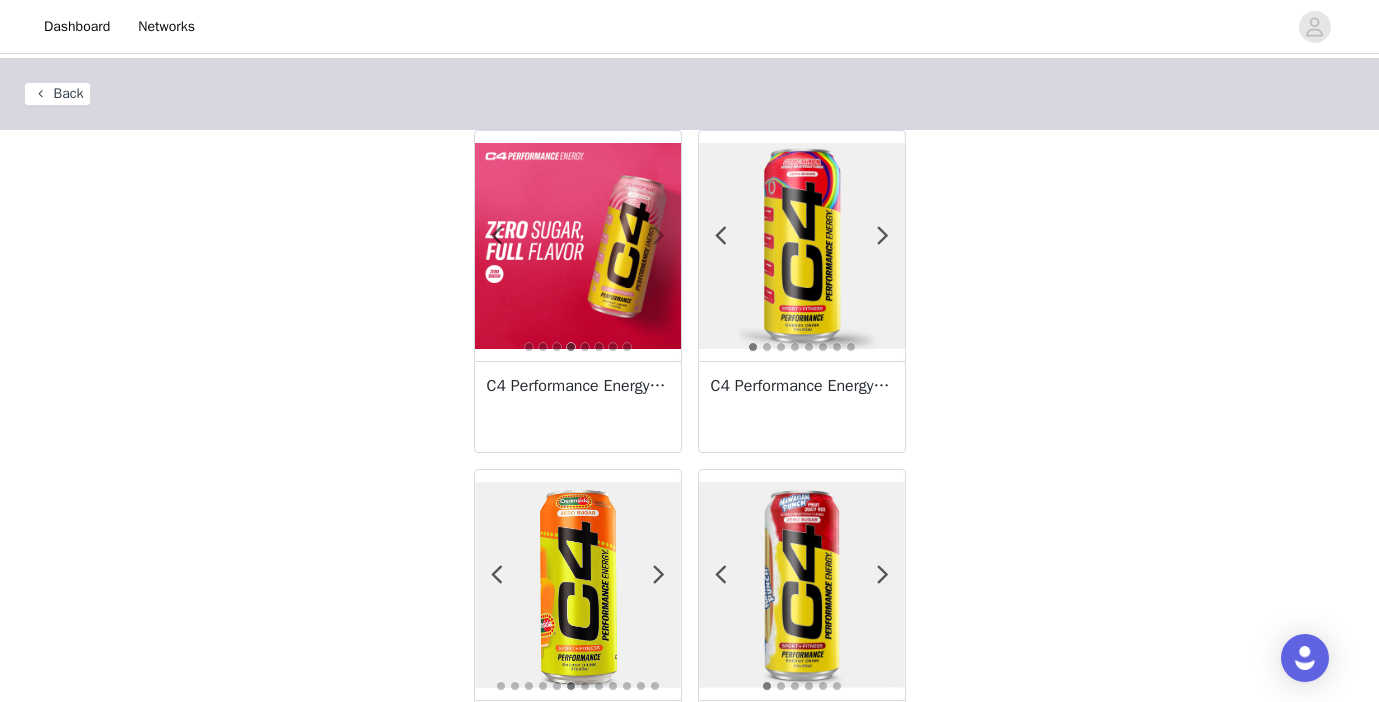 click at bounding box center [659, 236] 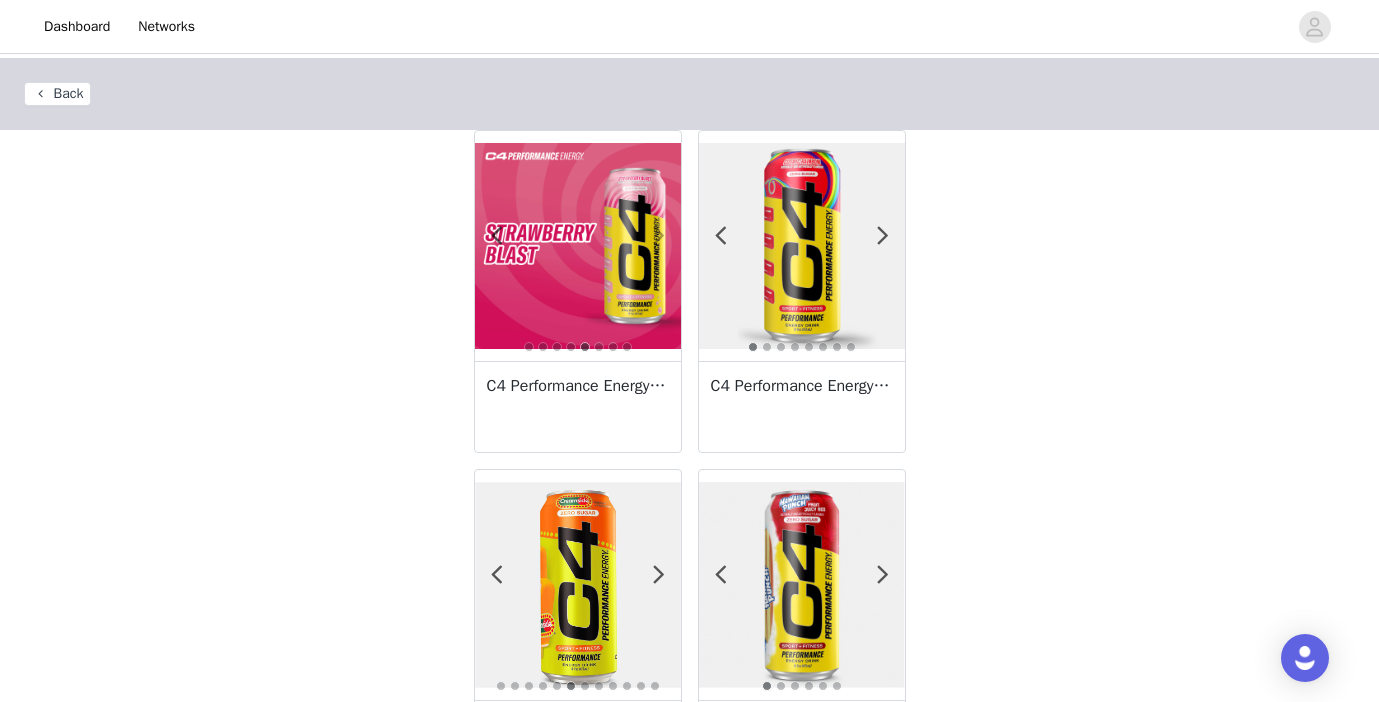 click at bounding box center [659, 236] 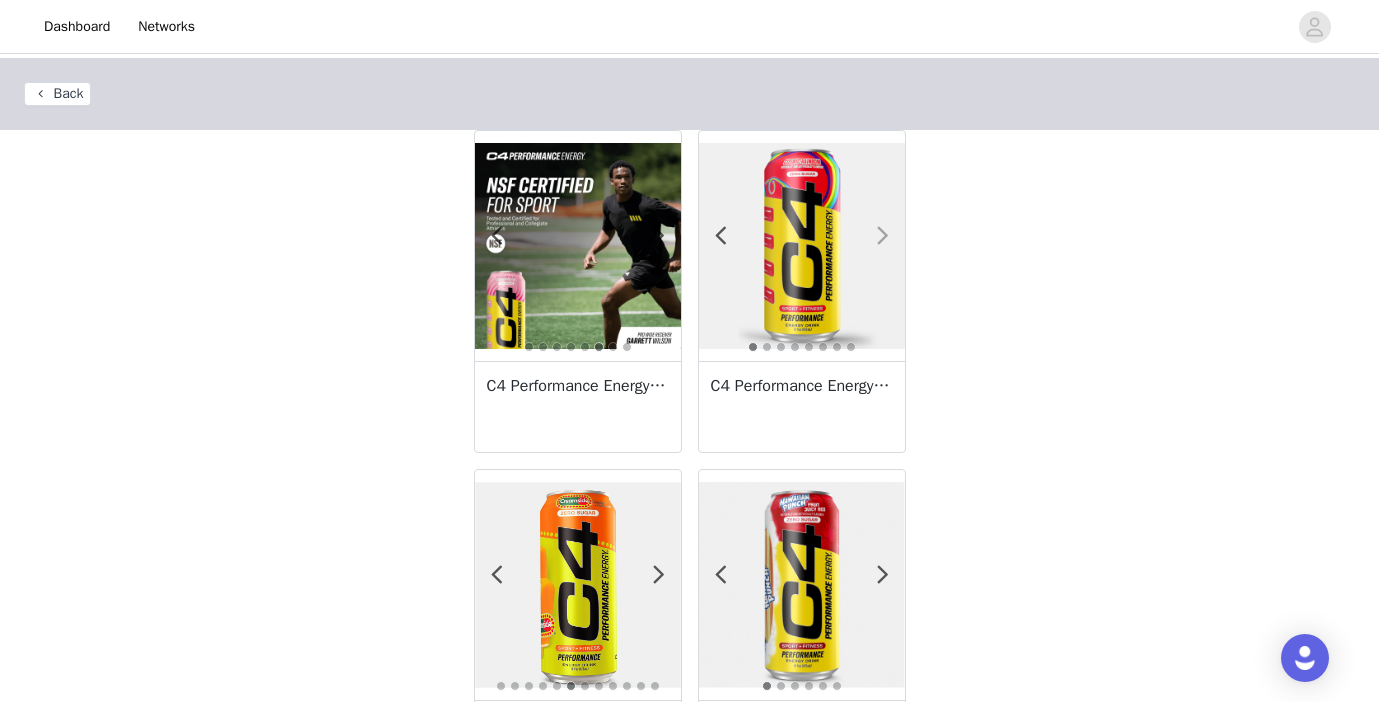 click at bounding box center [883, 236] 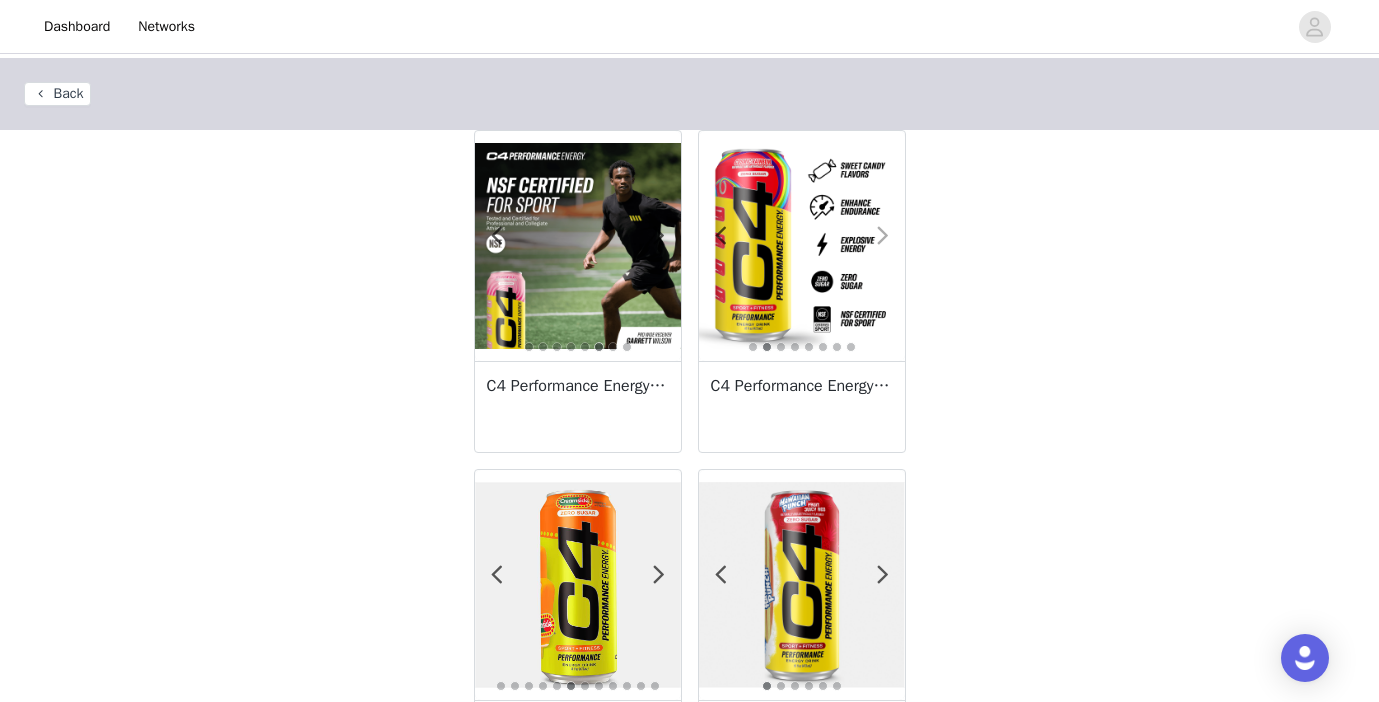 click at bounding box center [883, 236] 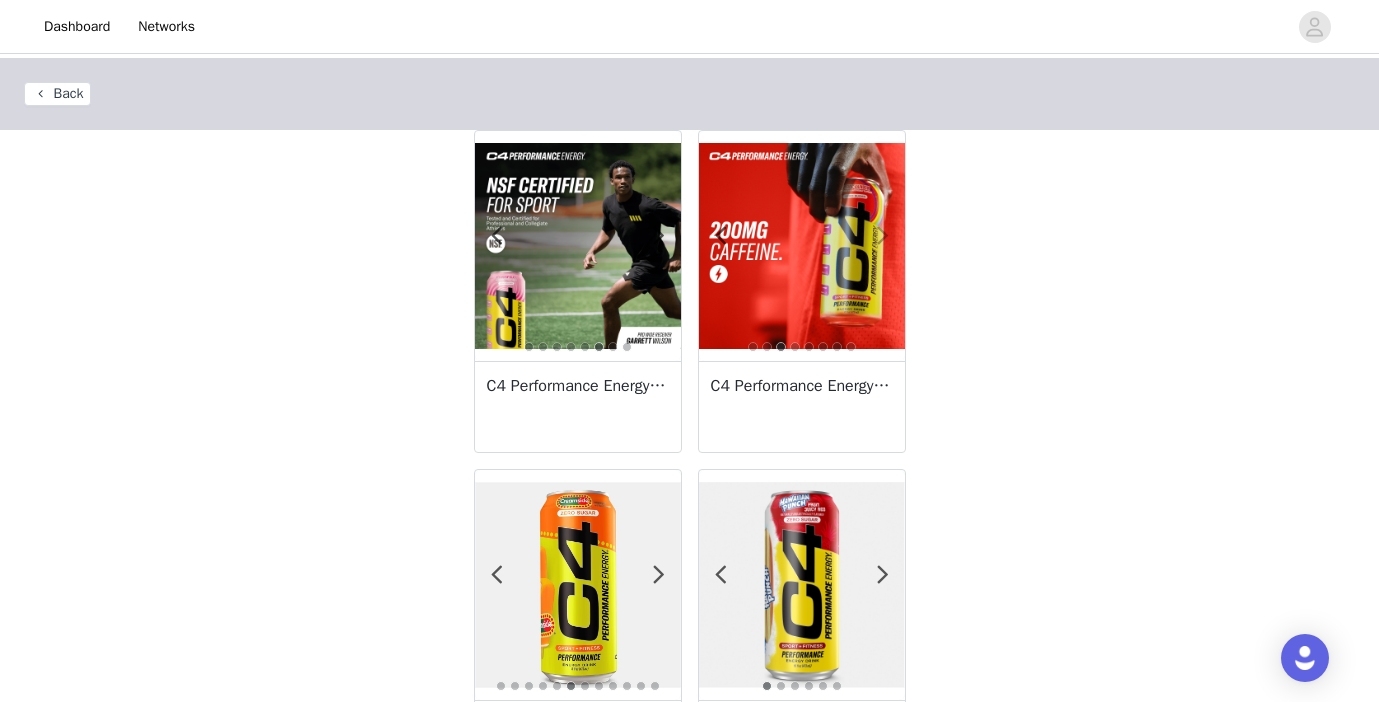 click at bounding box center (883, 236) 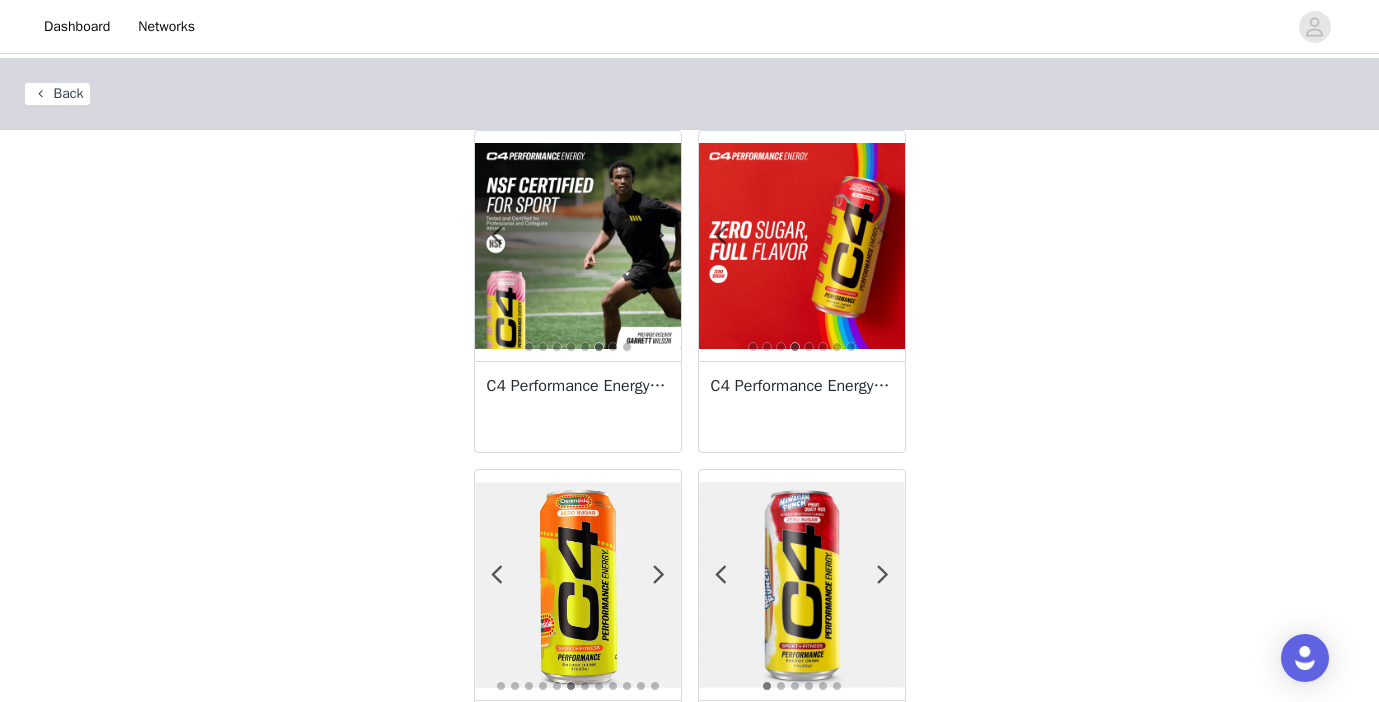 click at bounding box center (883, 236) 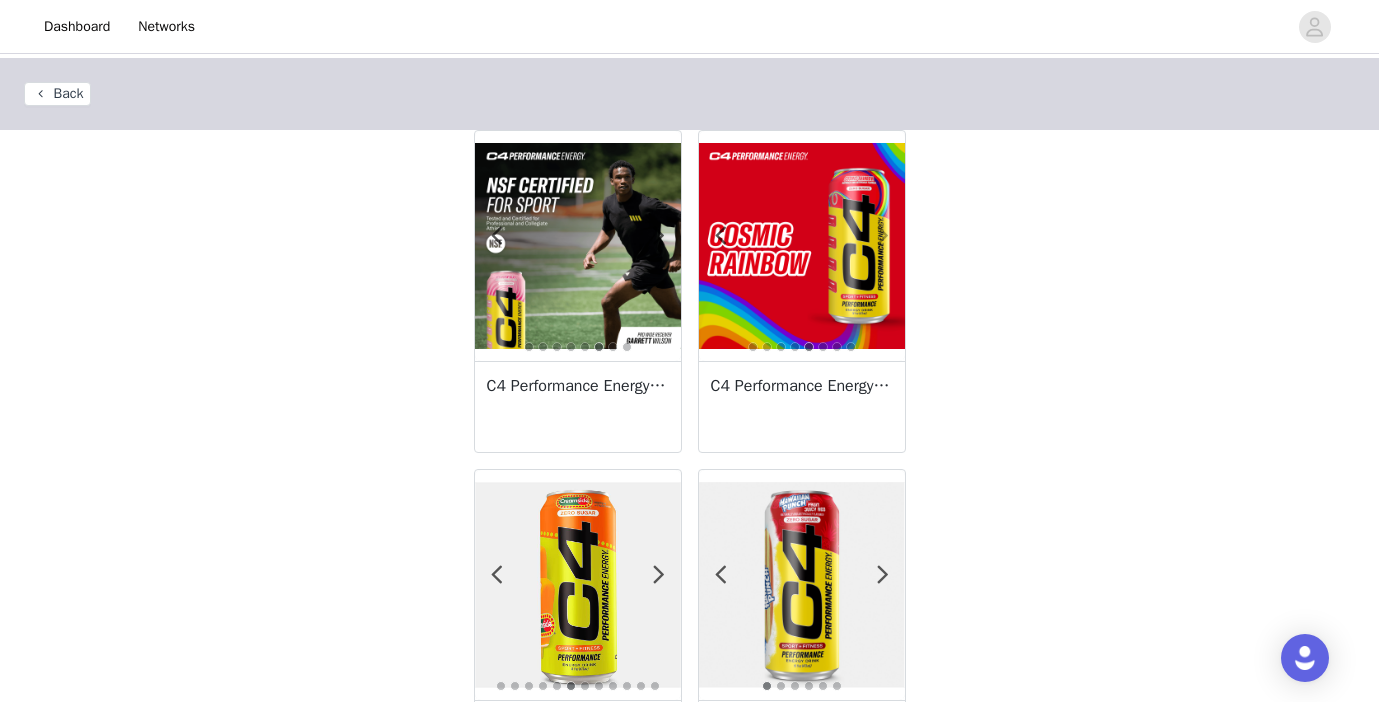 click at bounding box center (883, 236) 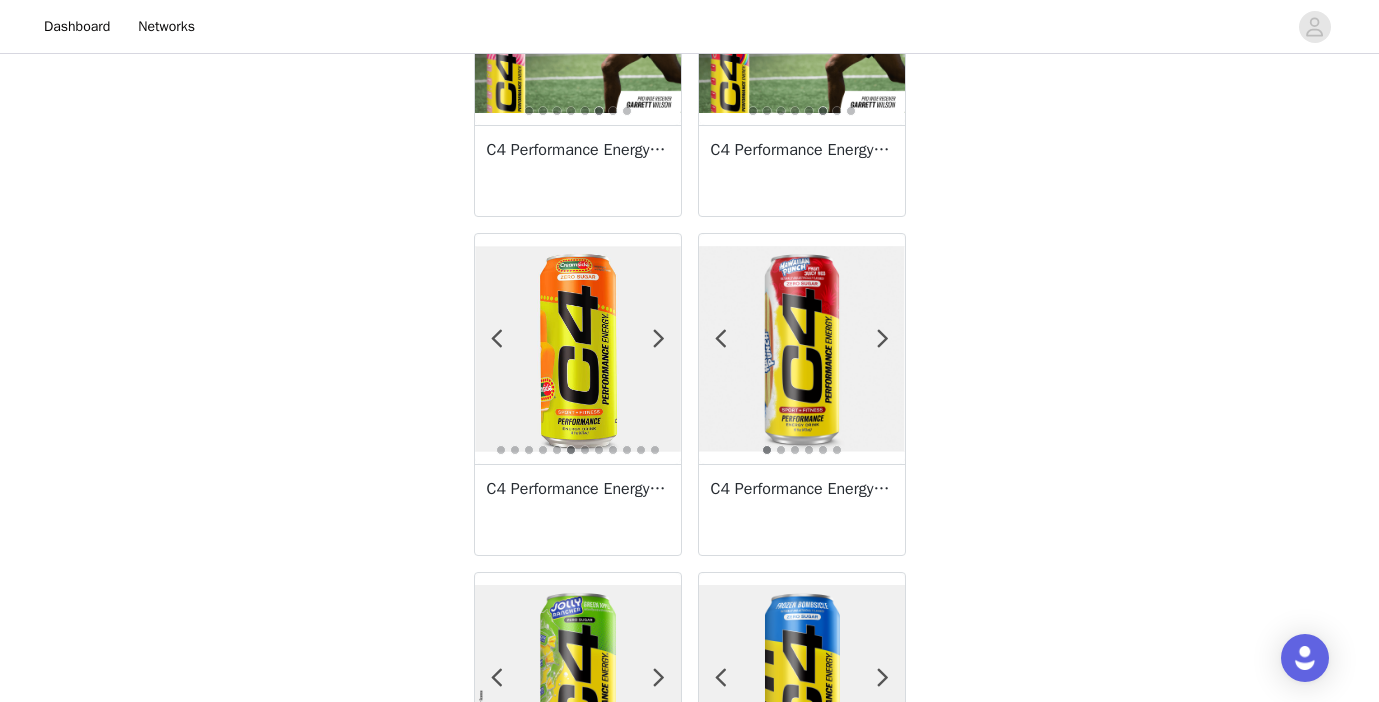 scroll, scrollTop: 469, scrollLeft: 0, axis: vertical 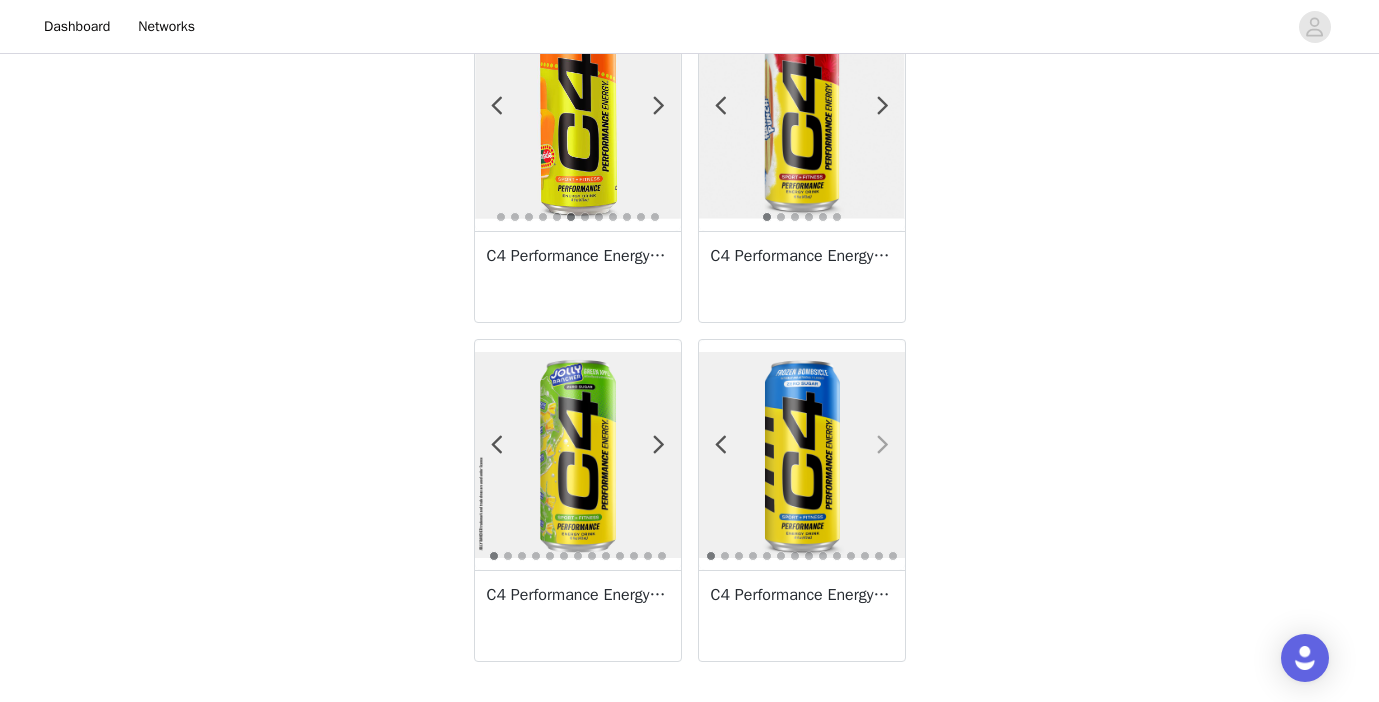 click at bounding box center [883, 445] 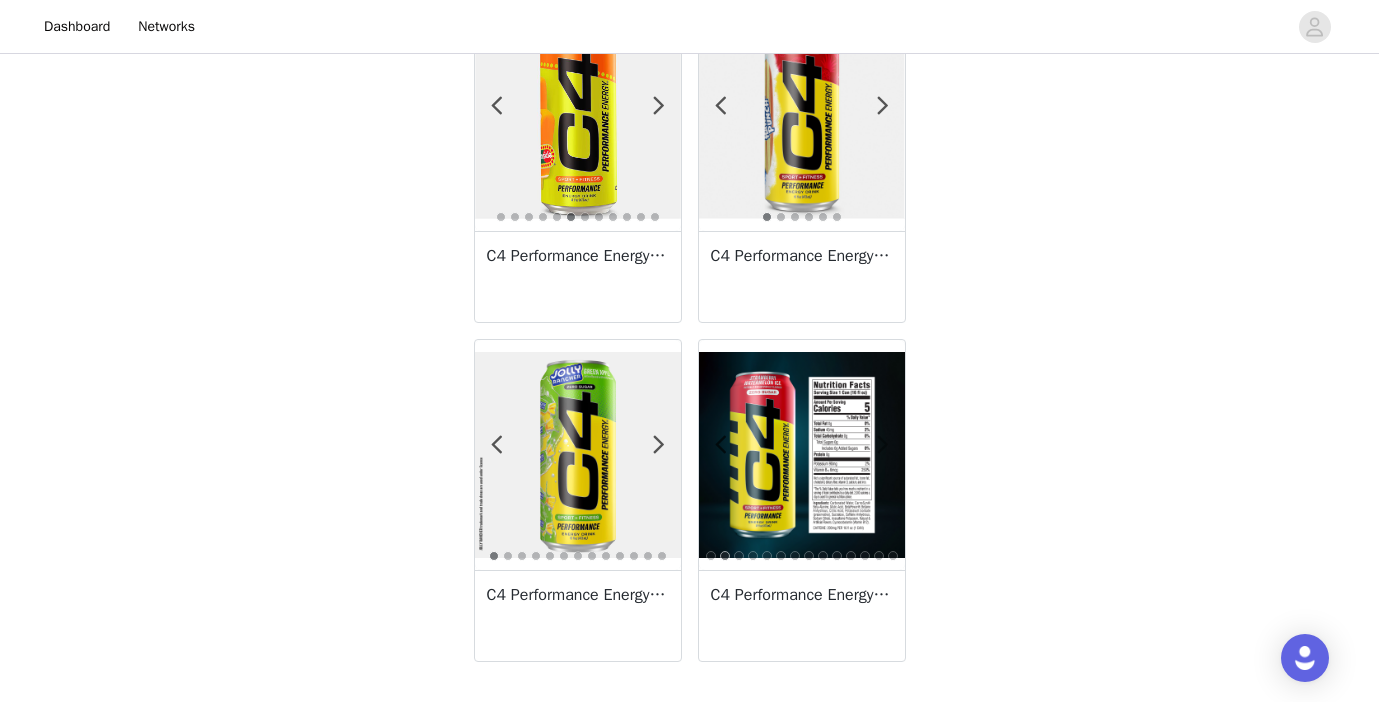 click at bounding box center [883, 445] 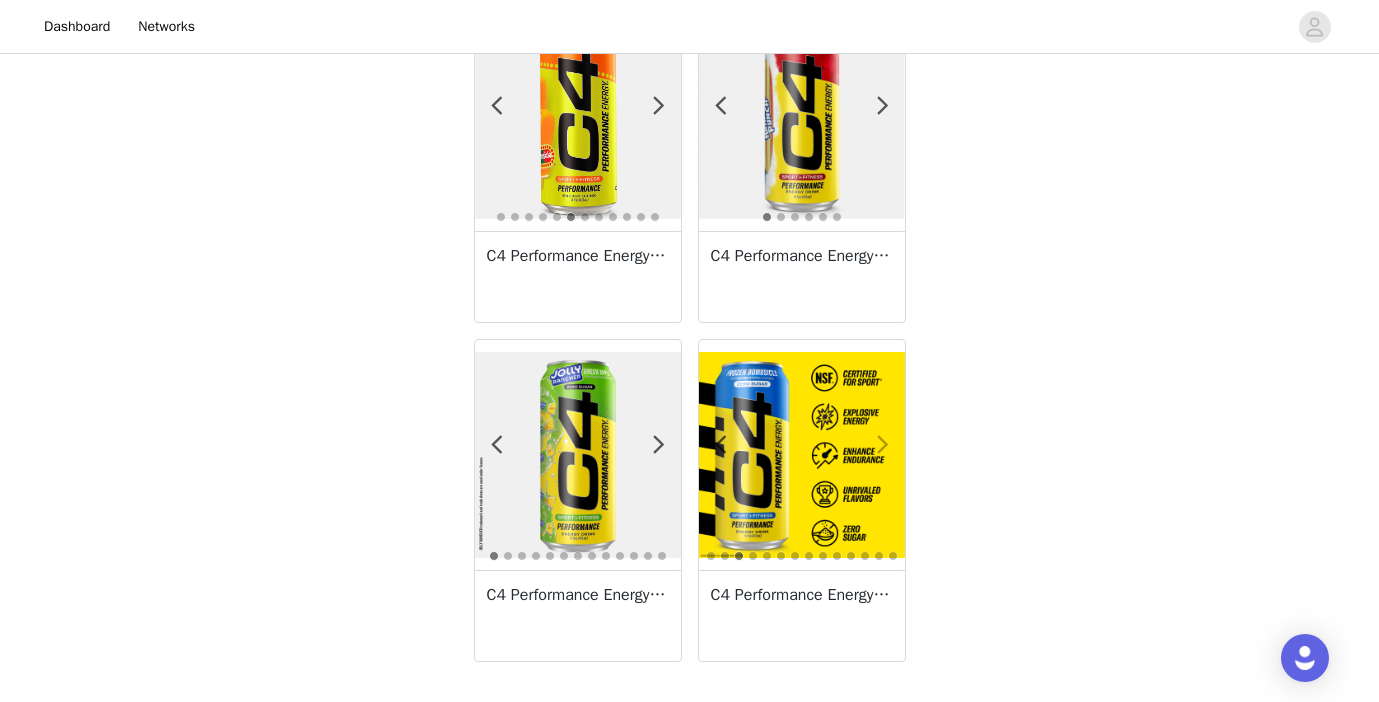 click at bounding box center (883, 445) 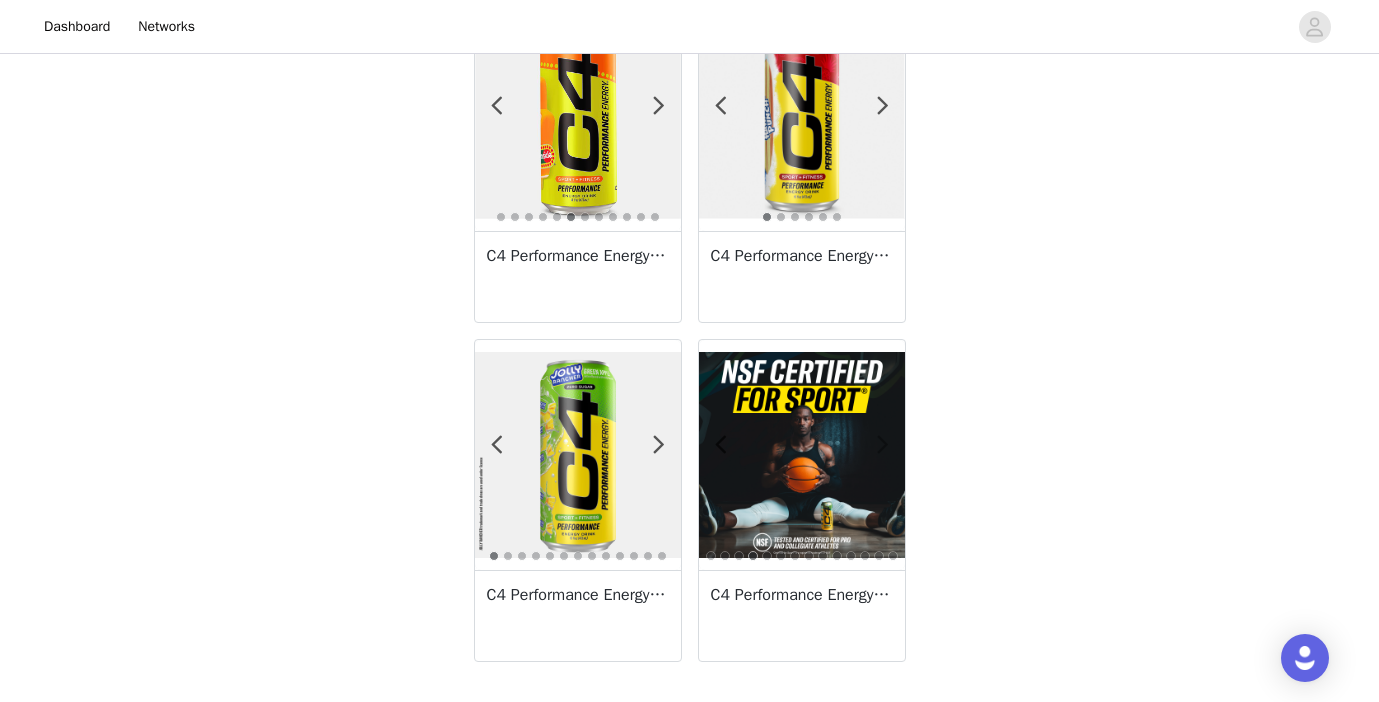 click at bounding box center [883, 445] 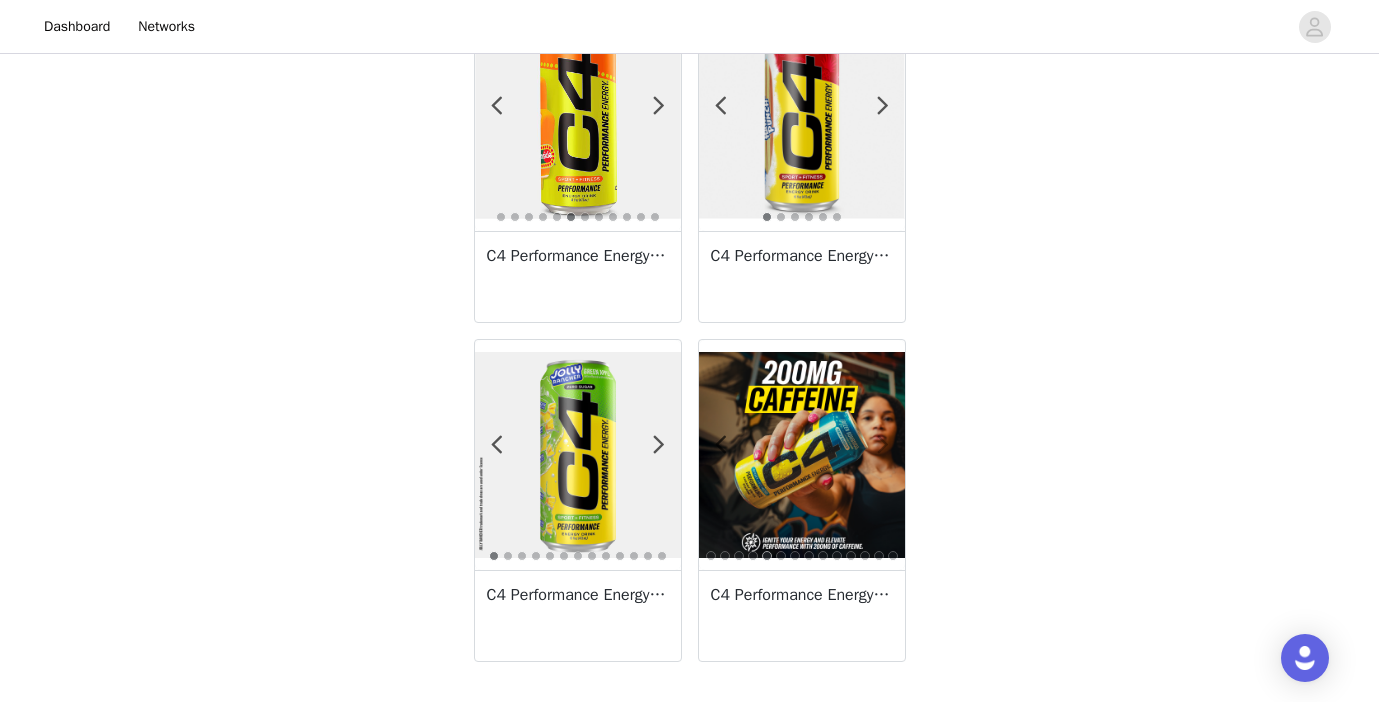 click at bounding box center (883, 445) 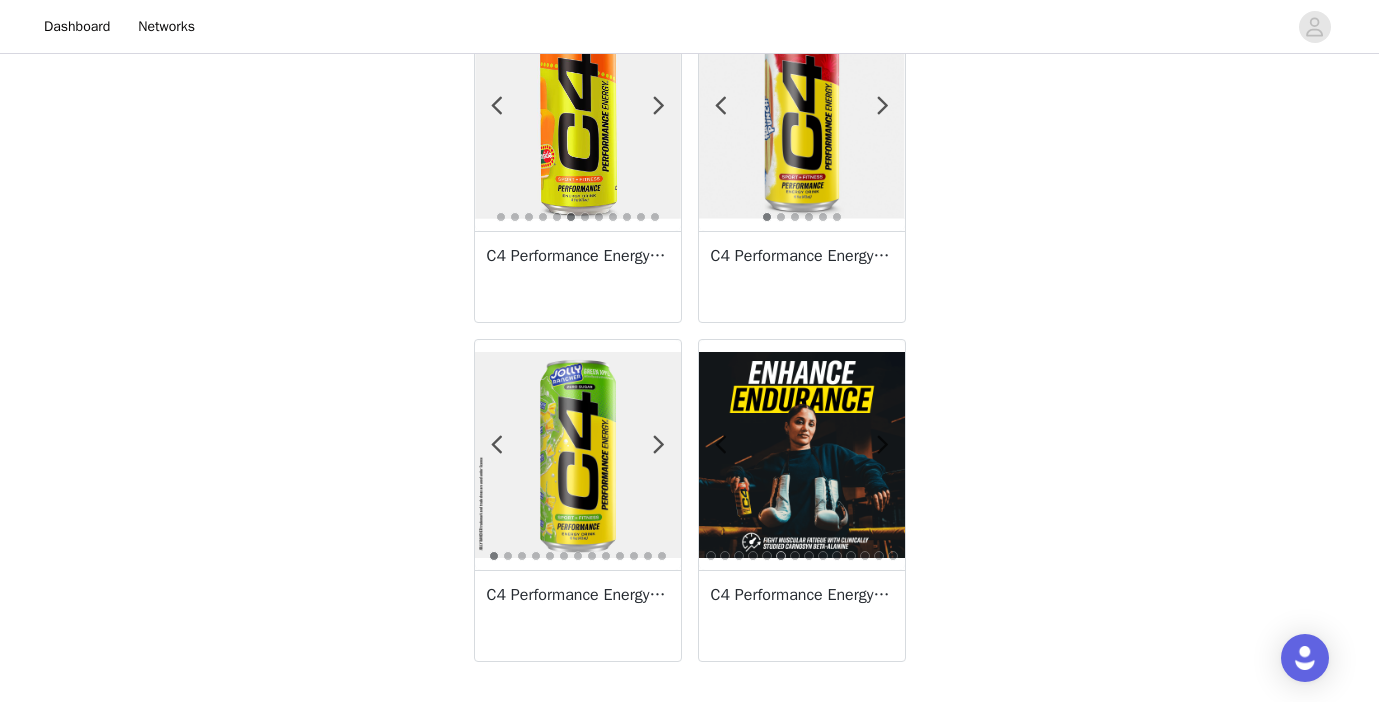 click at bounding box center (802, 455) 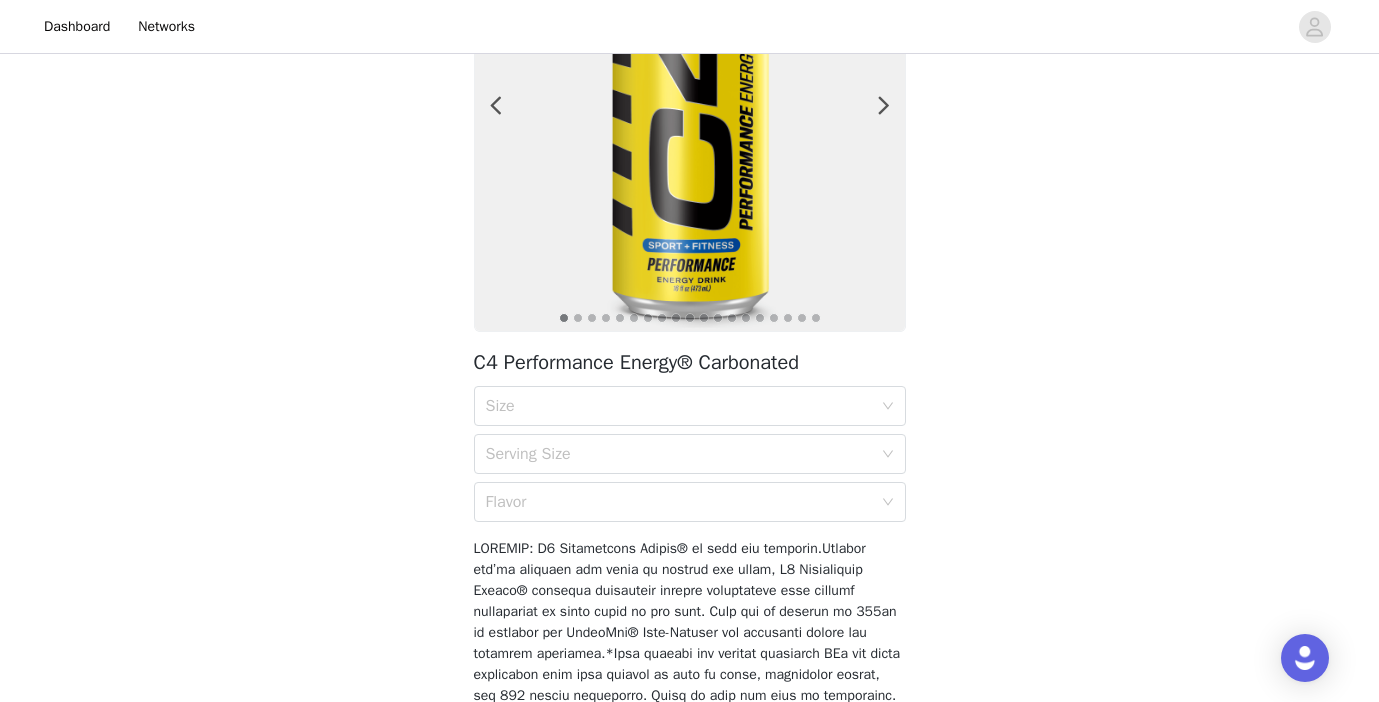 scroll, scrollTop: 243, scrollLeft: 0, axis: vertical 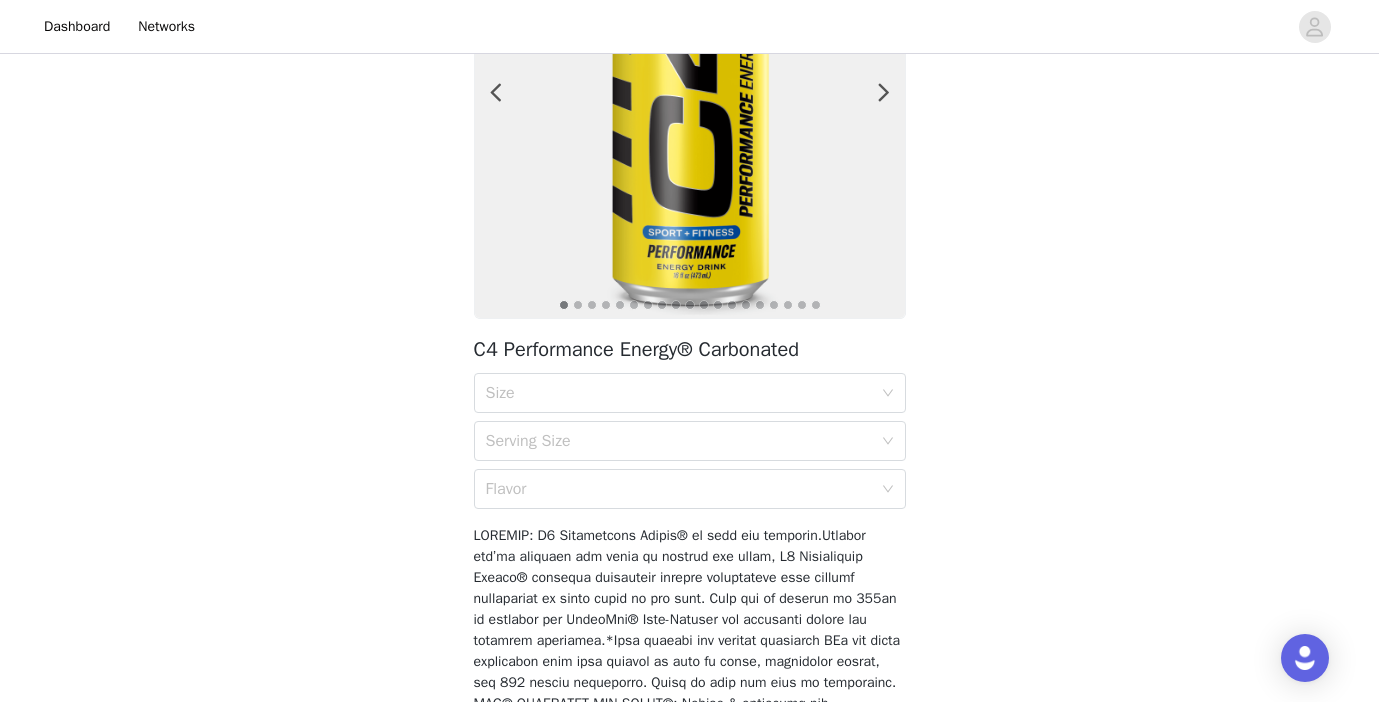 click on "1 2 3 4 5 6 7 8 9 10 11 12 13 14 15 16 17 18 19
C4 Performance Energy® Carbonated
Size Serving Size Flavor" at bounding box center [690, 407] 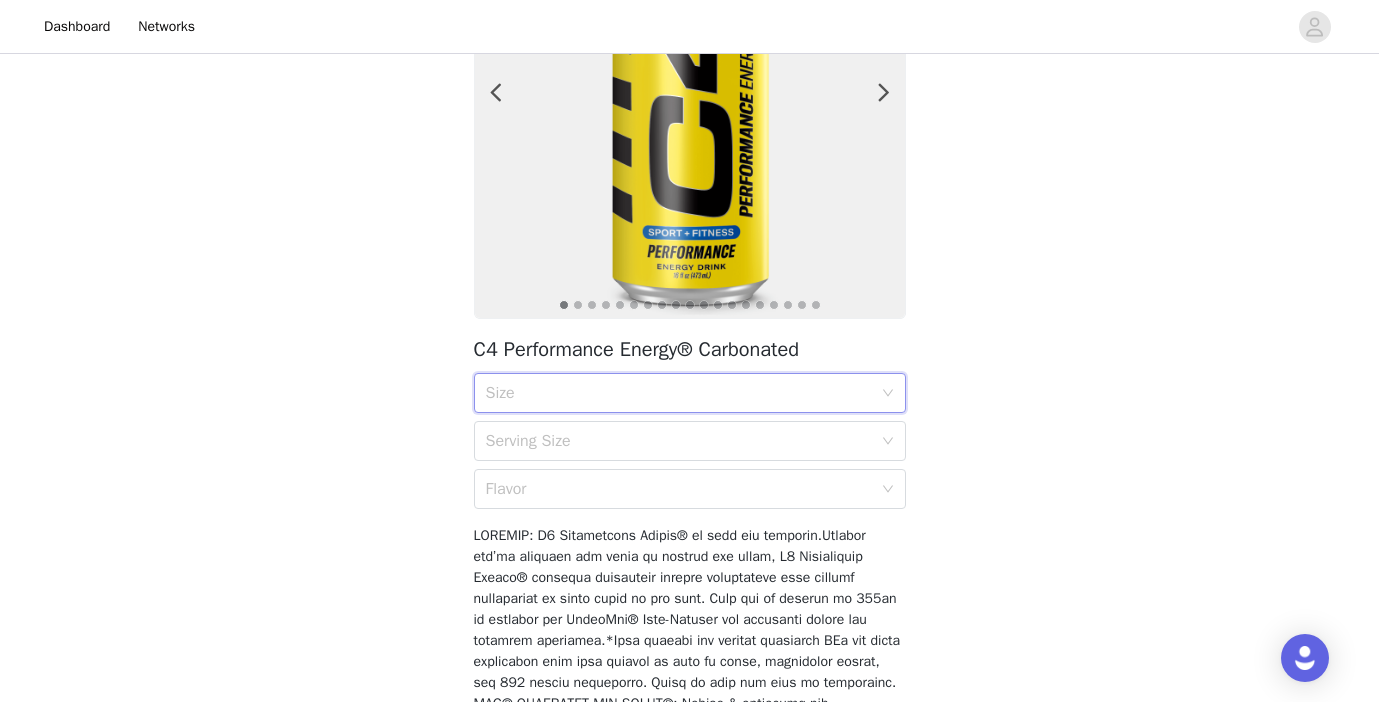 click 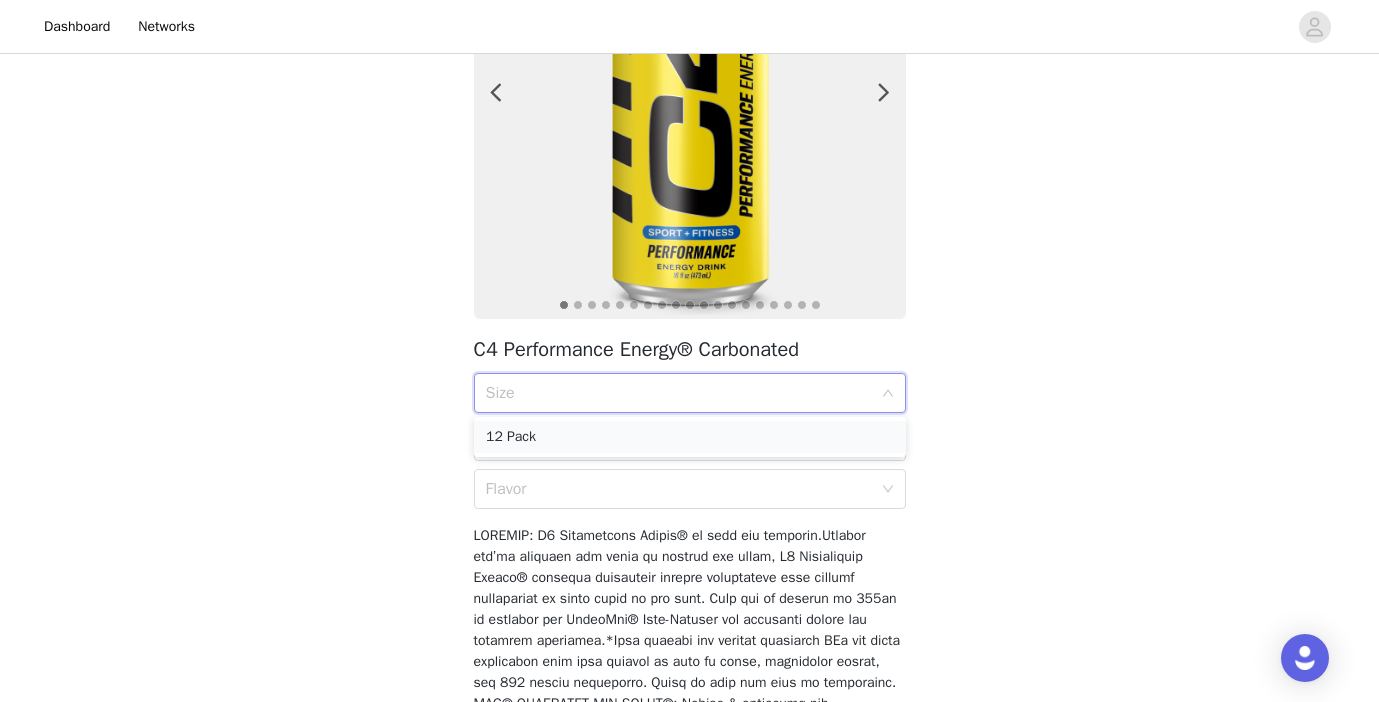 click on "12 Pack" at bounding box center (690, 437) 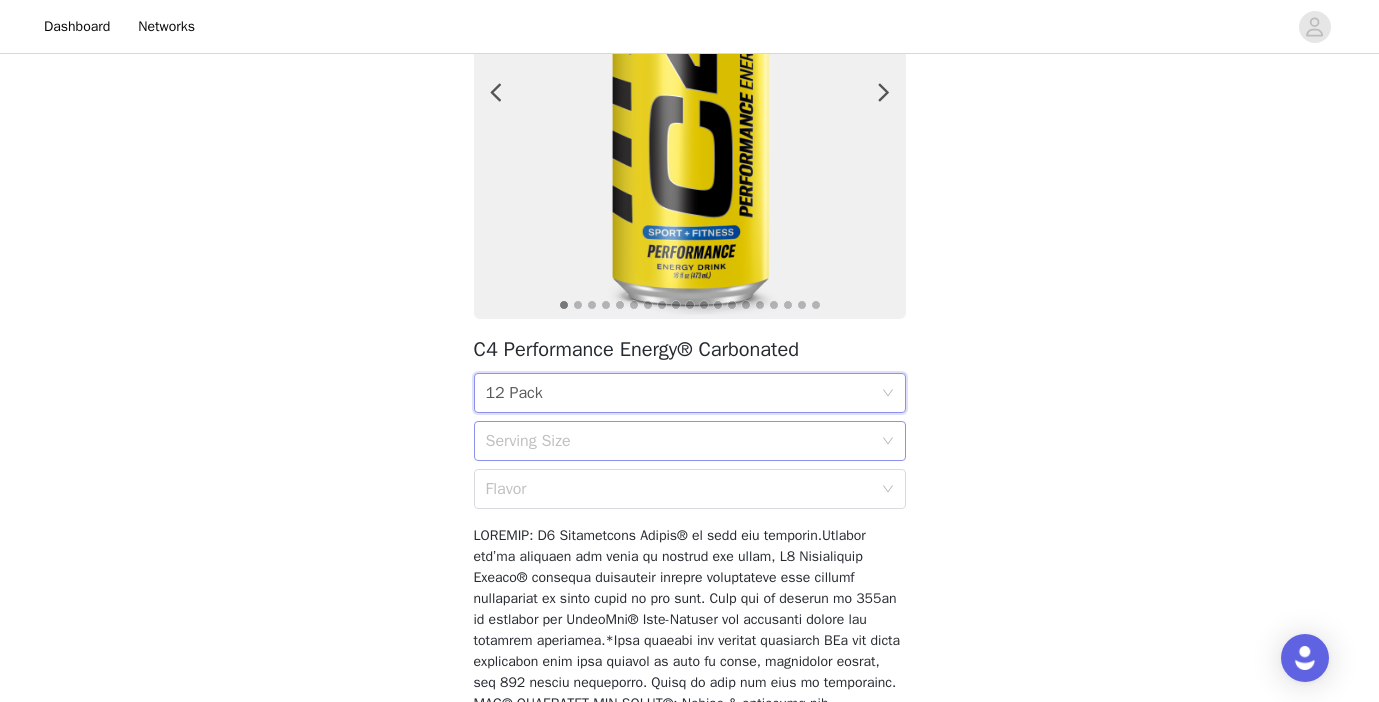 click 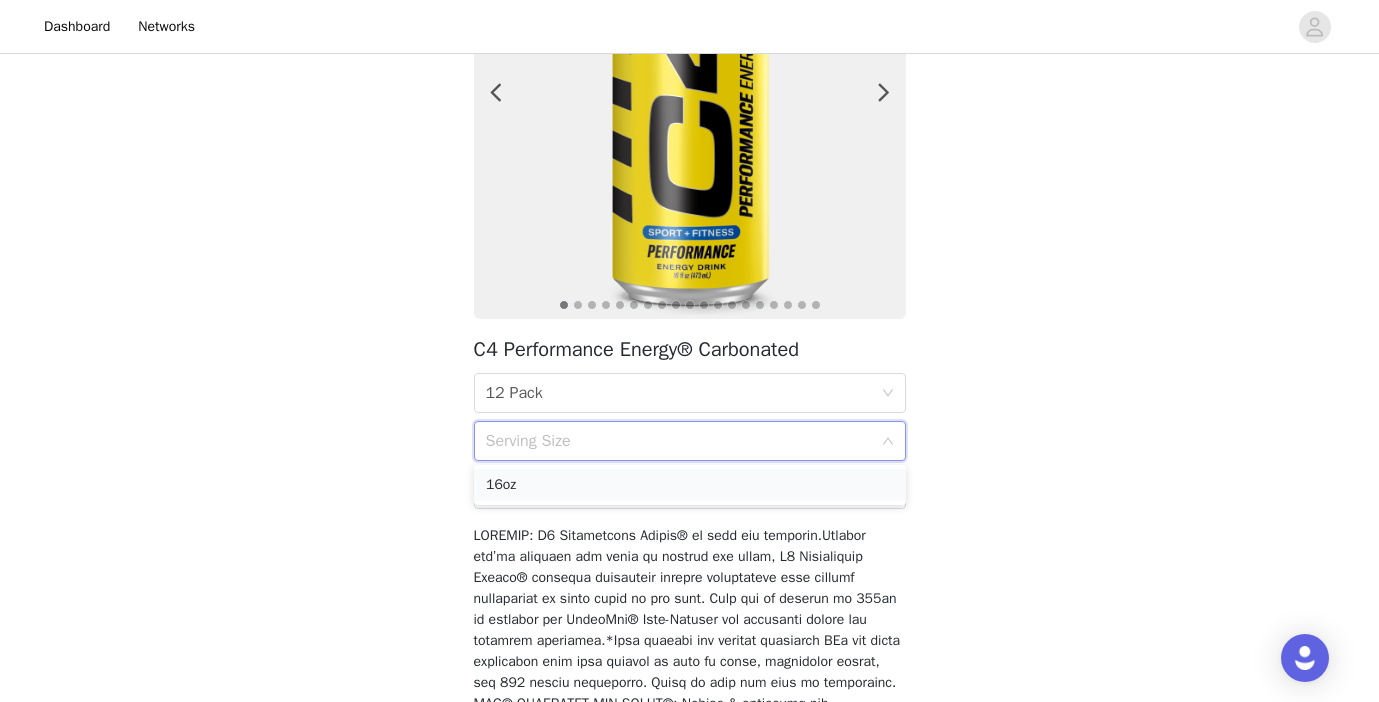 click on "16oz" at bounding box center [690, 485] 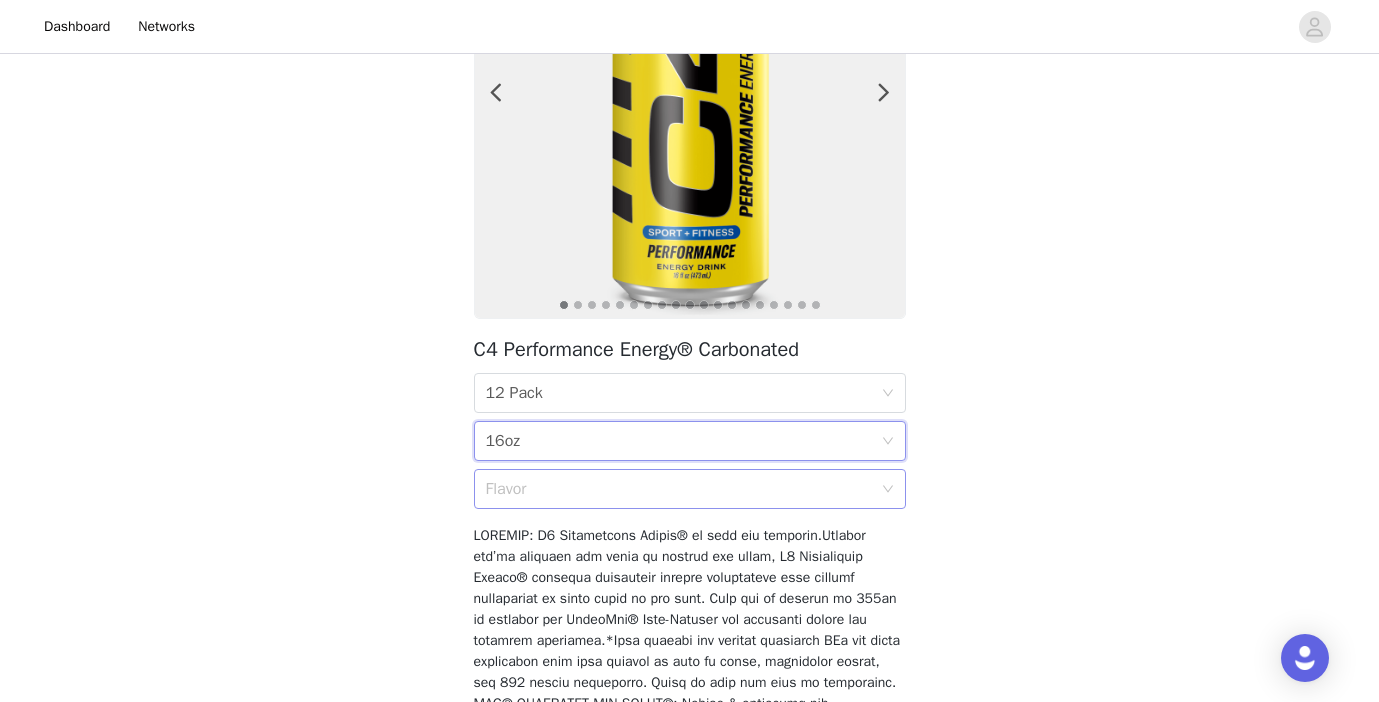 click 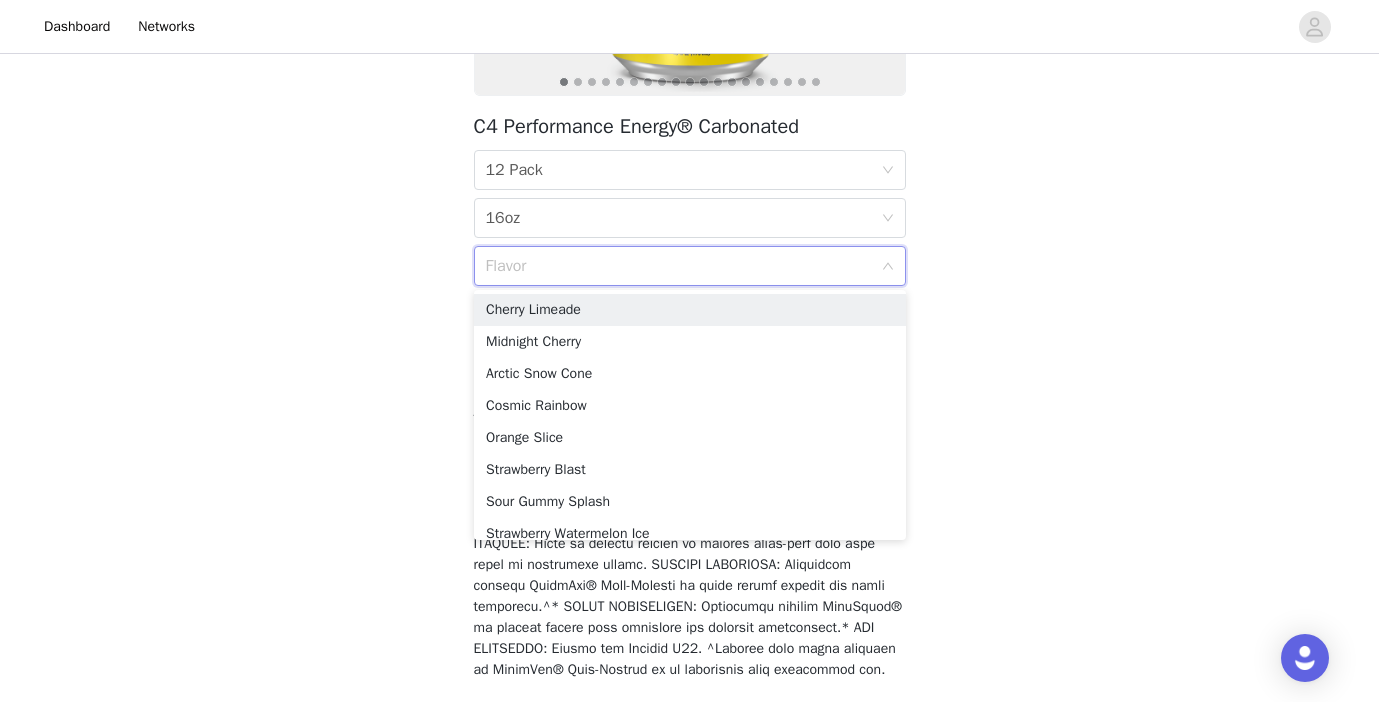 scroll, scrollTop: 465, scrollLeft: 0, axis: vertical 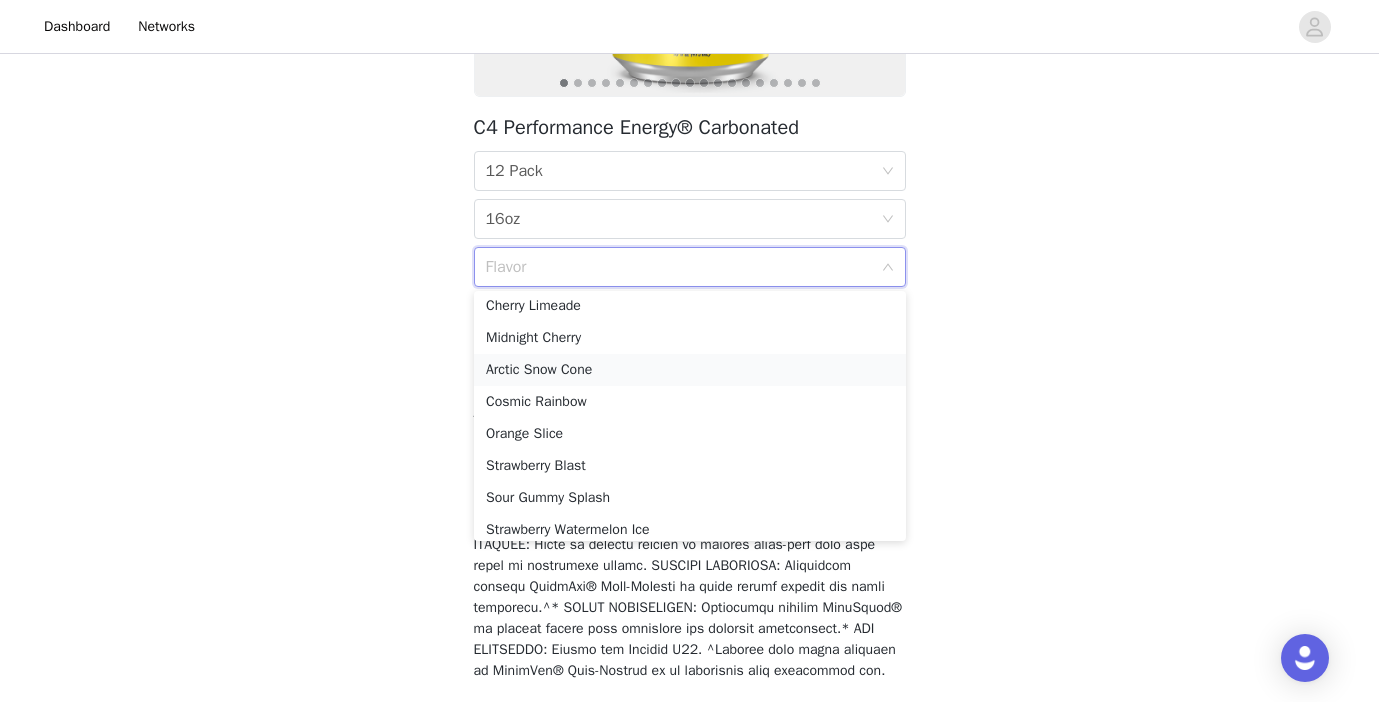 click on "Arctic Snow Cone" at bounding box center [690, 370] 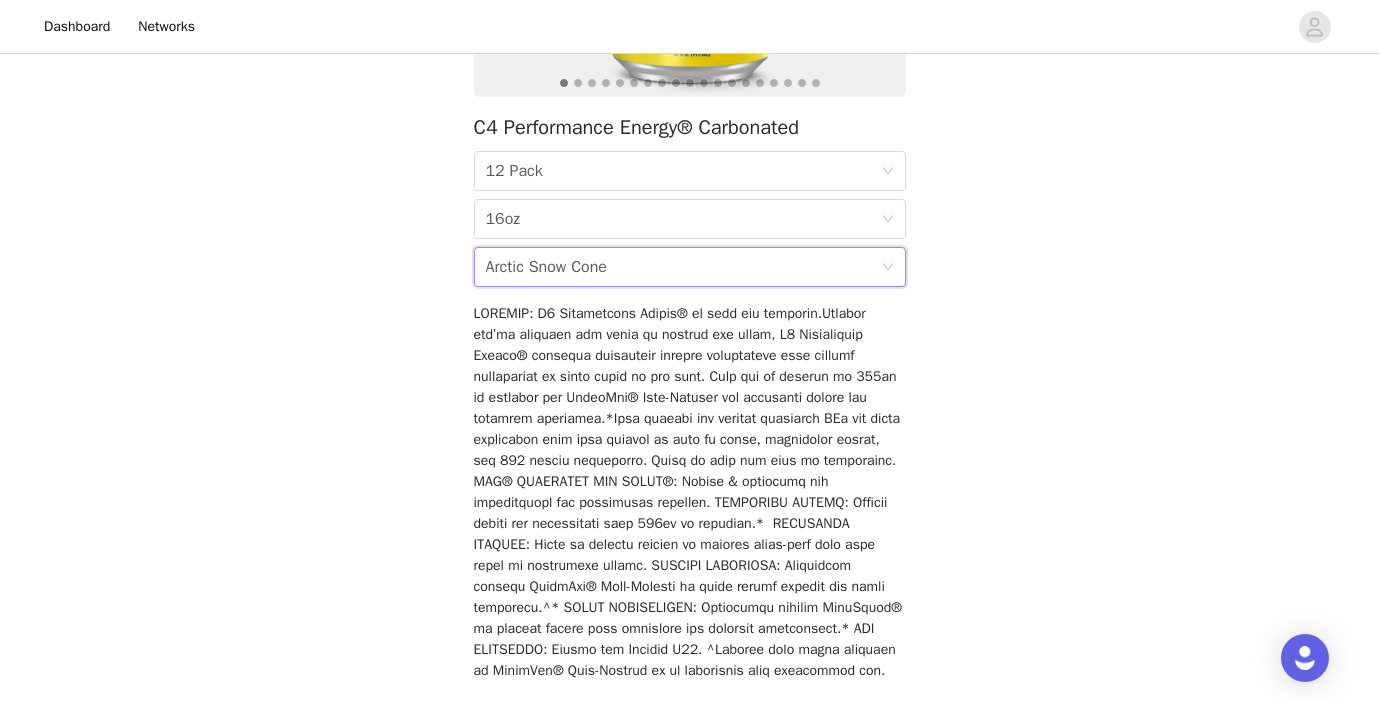 scroll, scrollTop: 585, scrollLeft: 0, axis: vertical 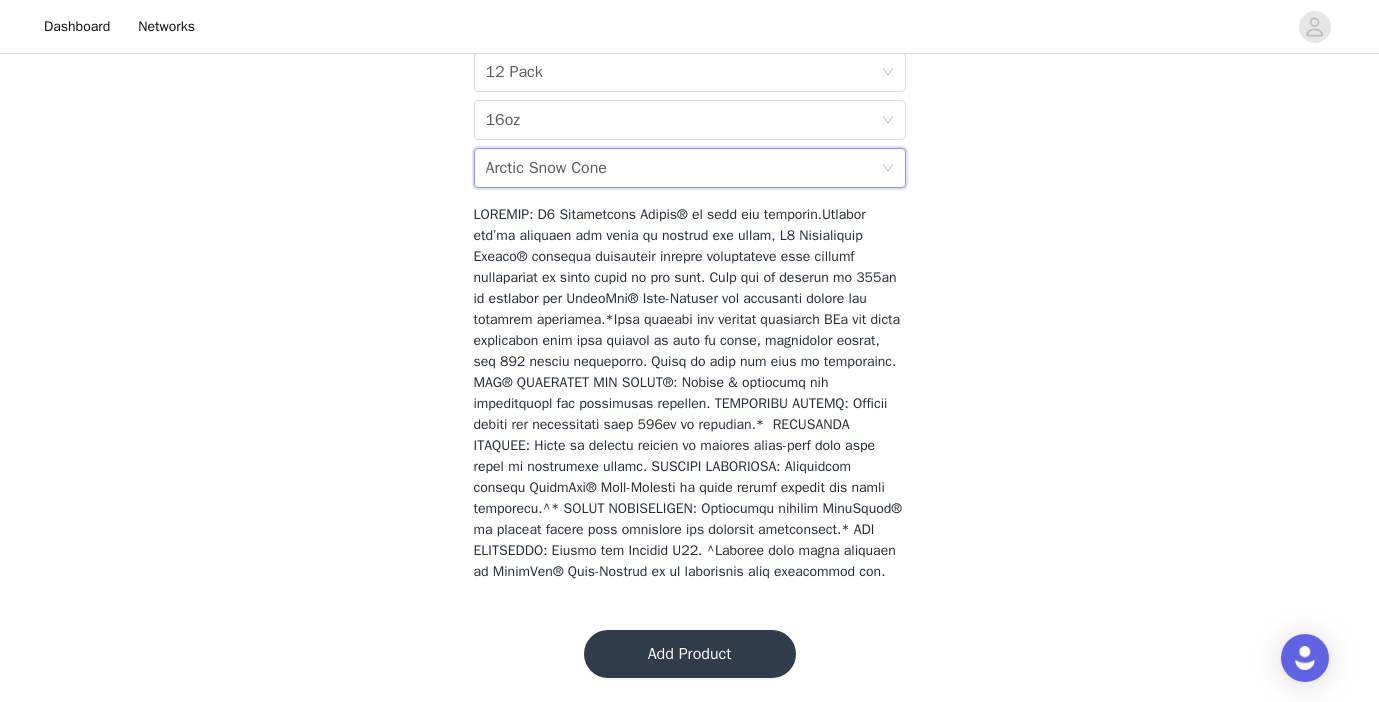 click on "Add Product" at bounding box center [690, 654] 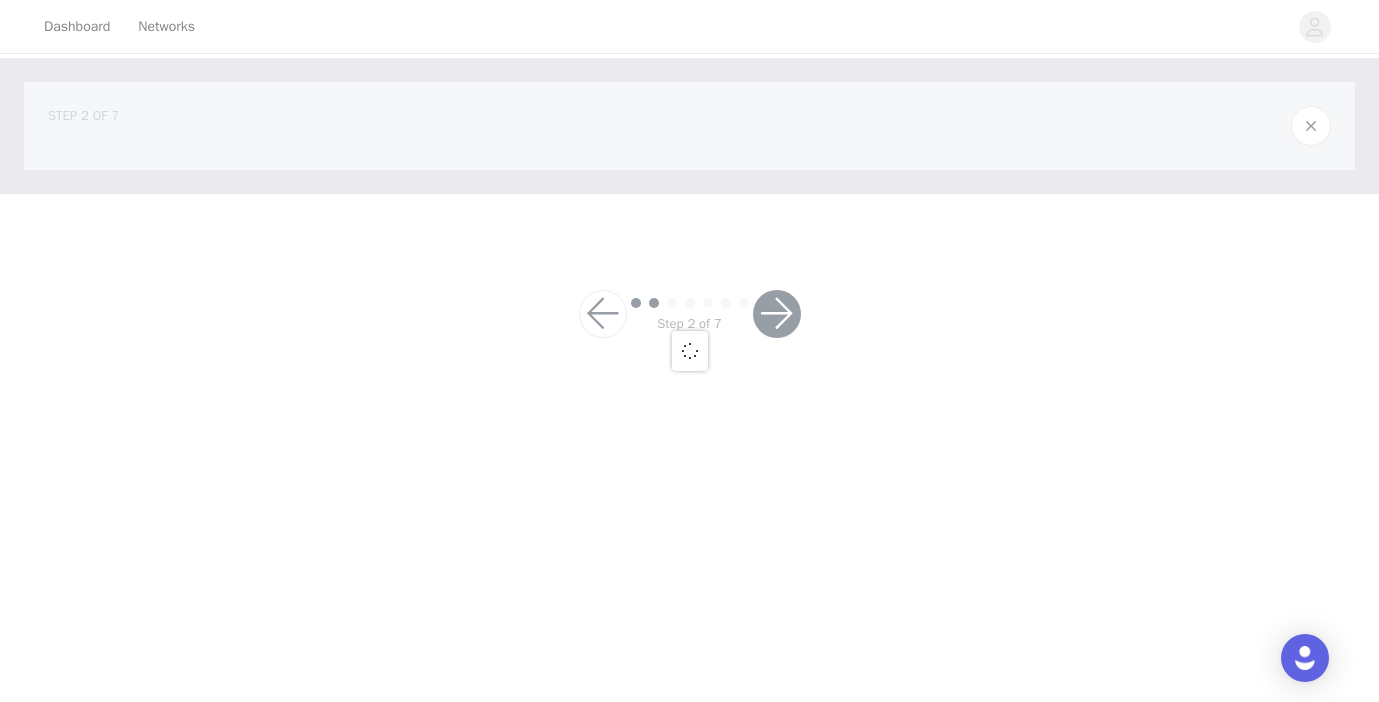 scroll, scrollTop: 0, scrollLeft: 0, axis: both 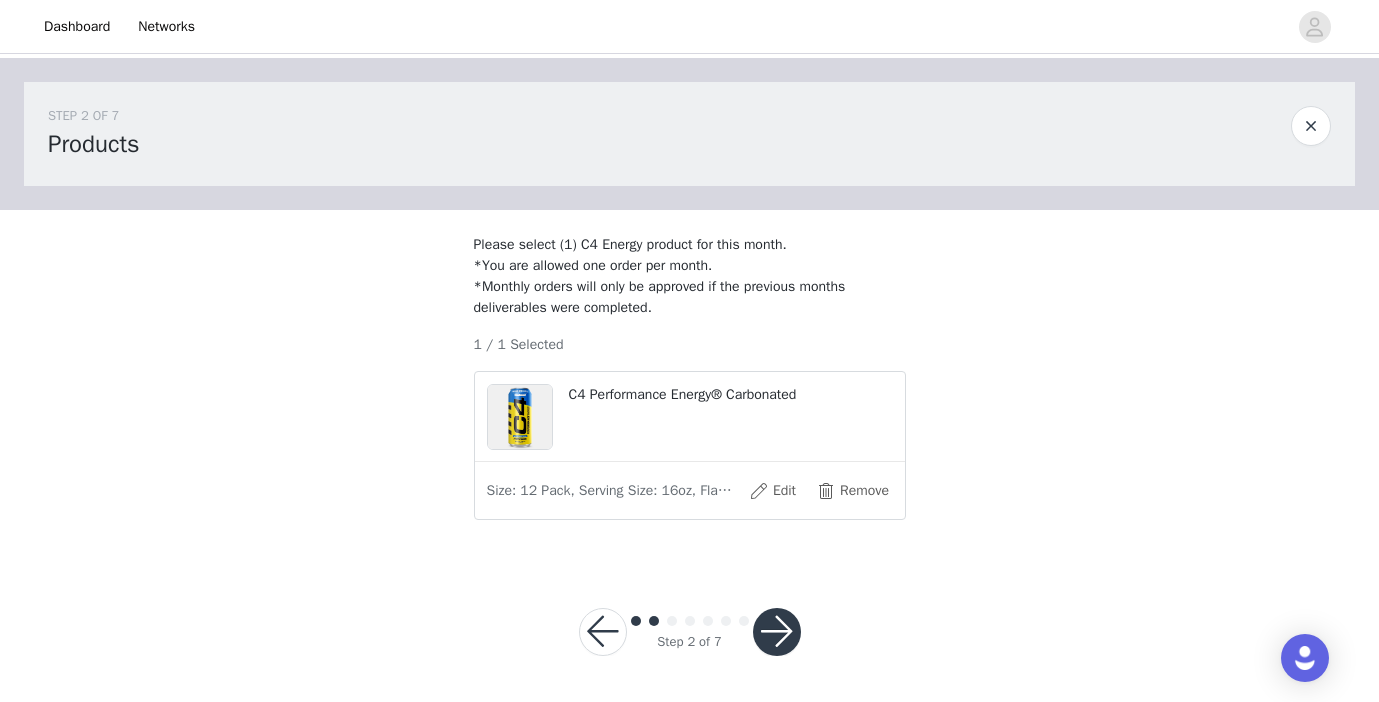 click at bounding box center [777, 632] 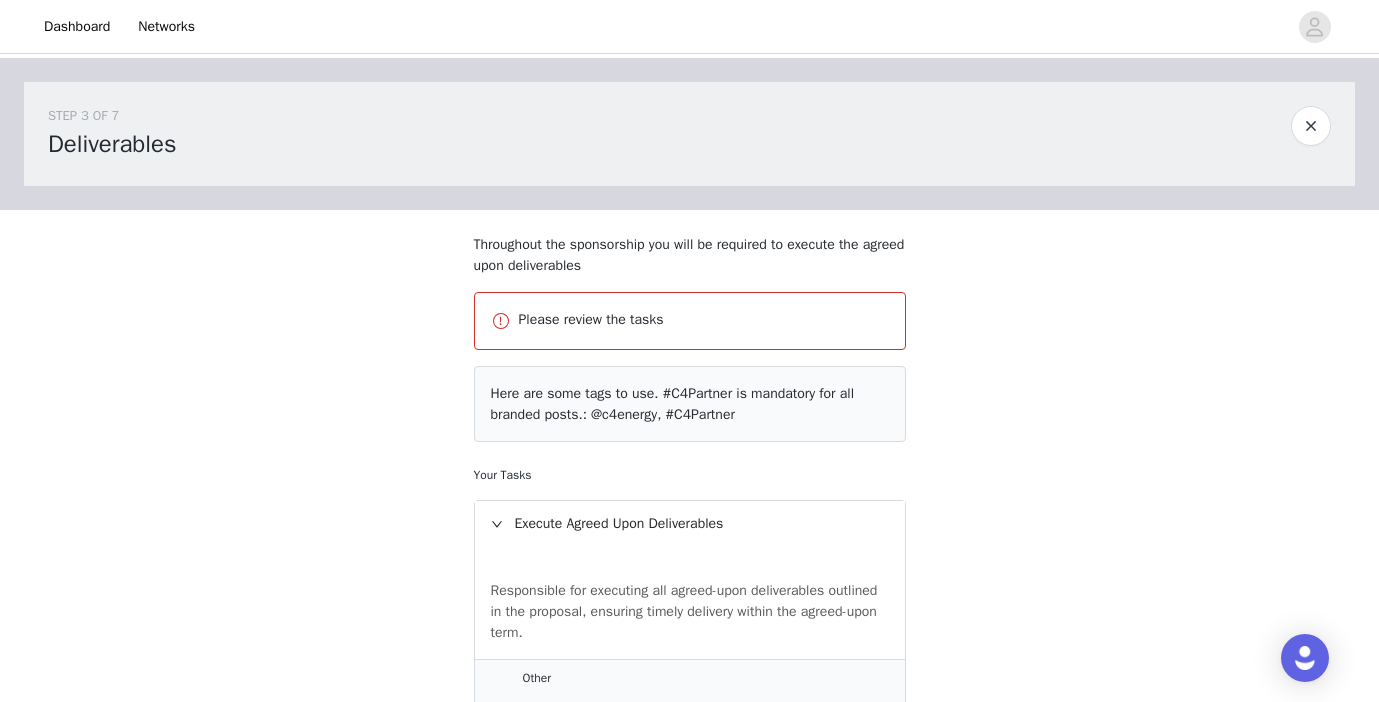 click on "Please review the tasks" at bounding box center [704, 319] 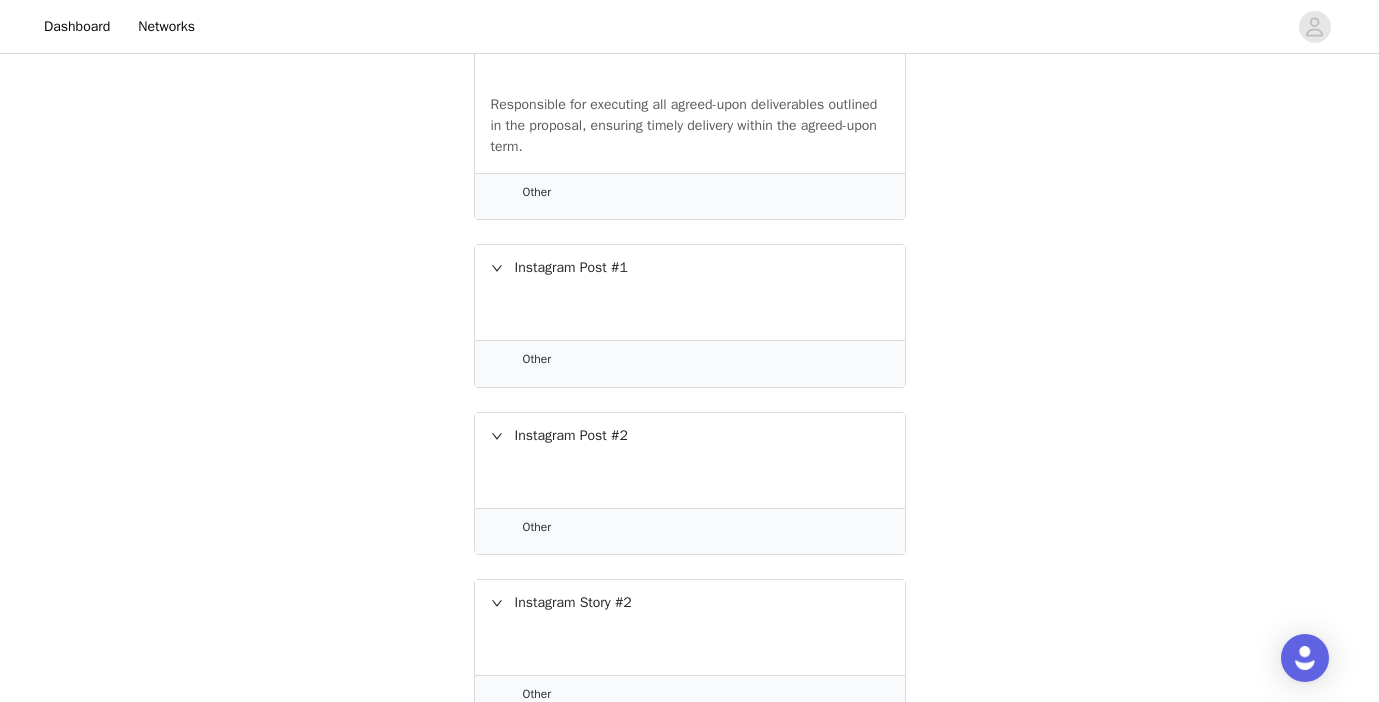 scroll, scrollTop: 488, scrollLeft: 0, axis: vertical 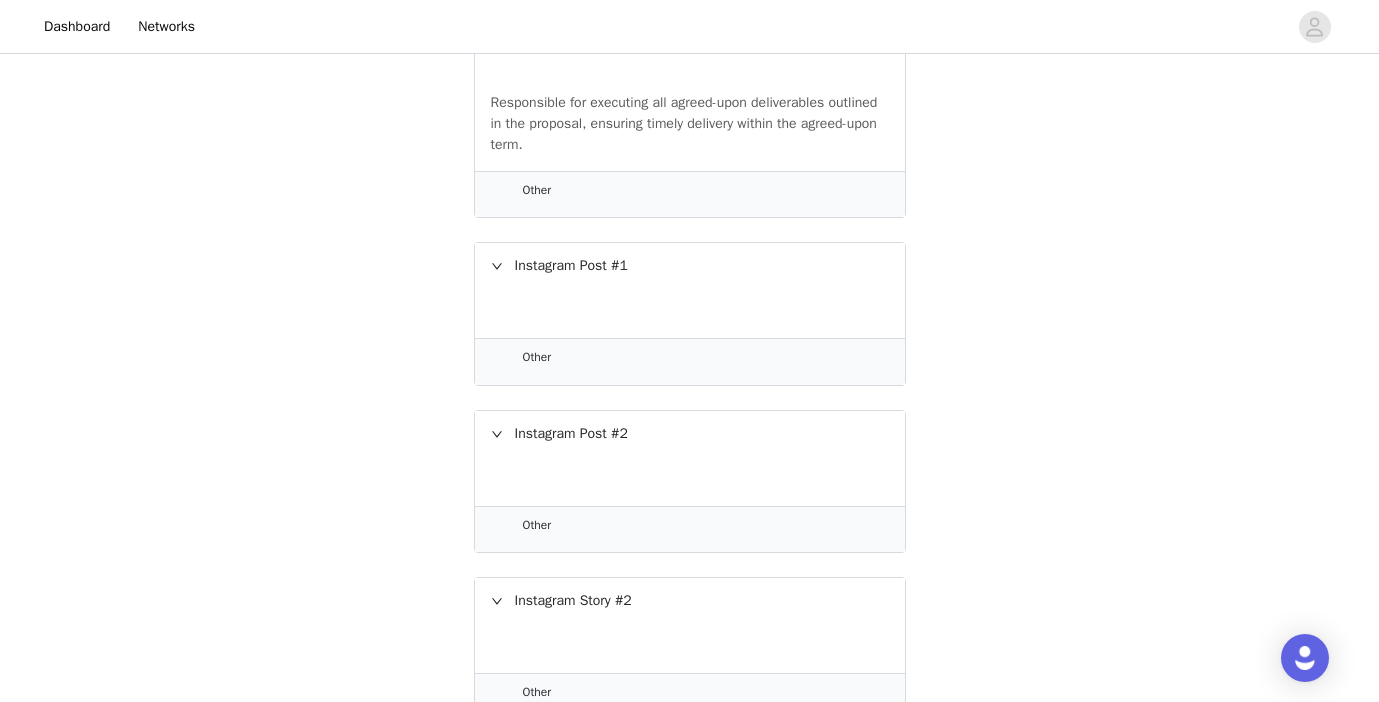 click 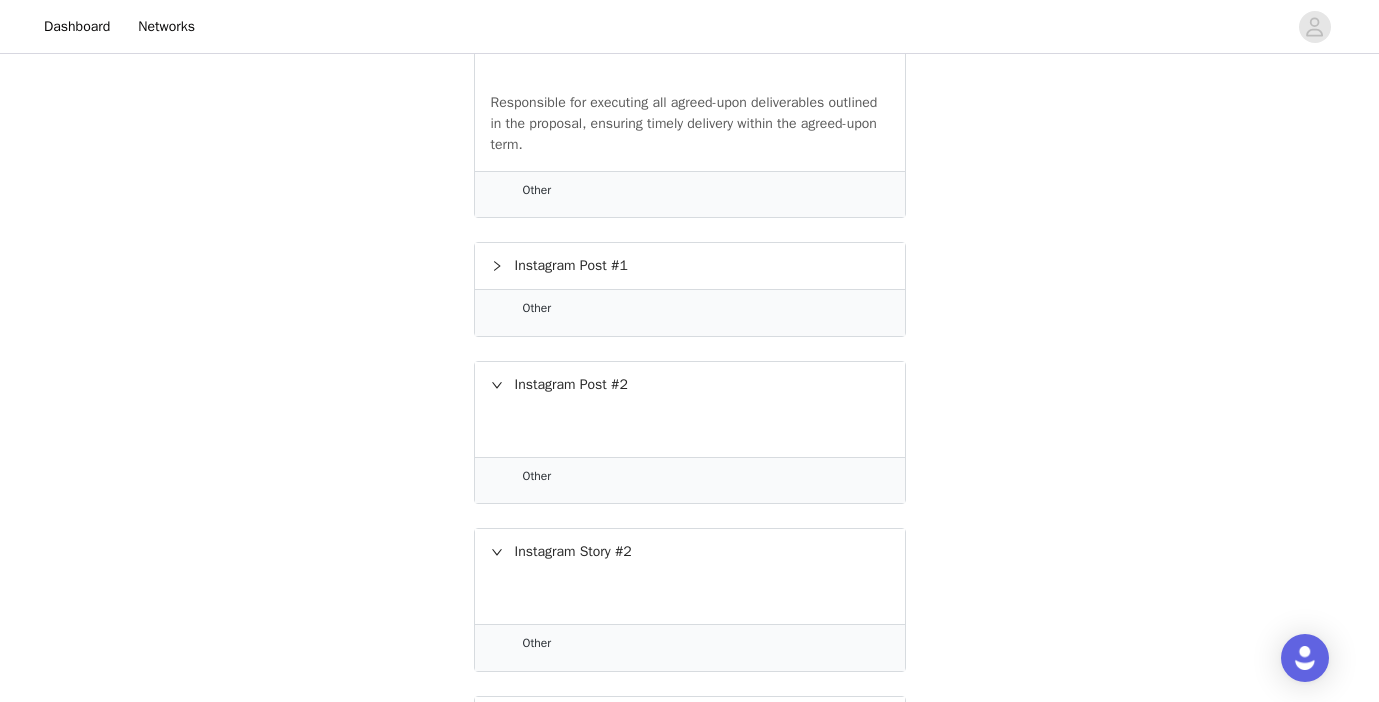 click 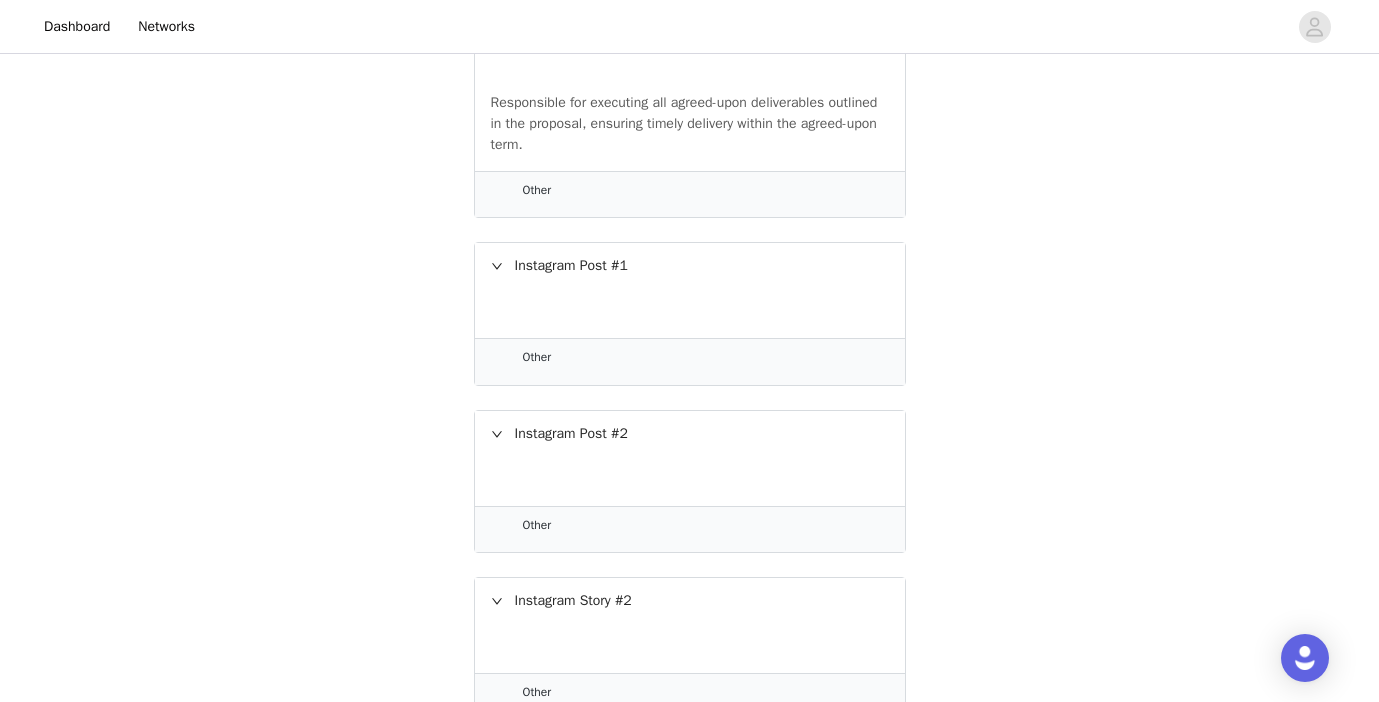 click on "Other" at bounding box center [690, 362] 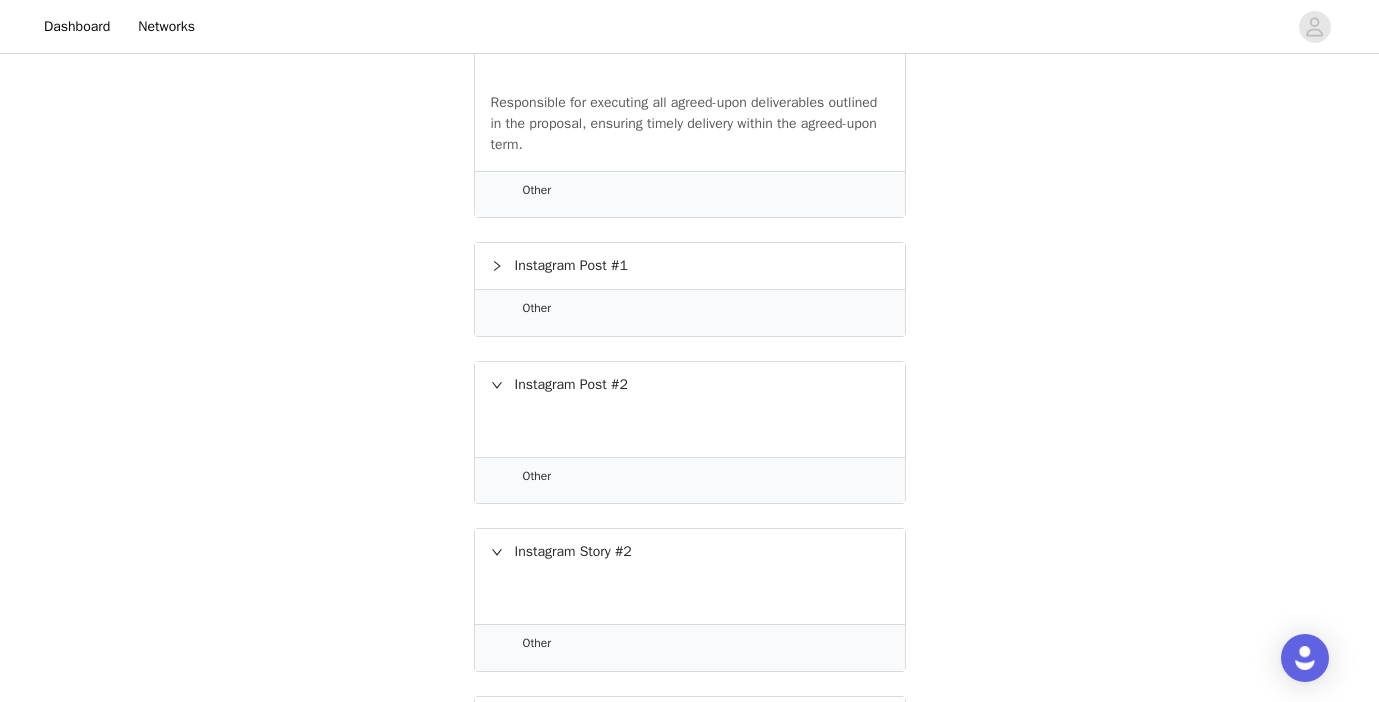 click on "Instagram Post #1" at bounding box center (690, 266) 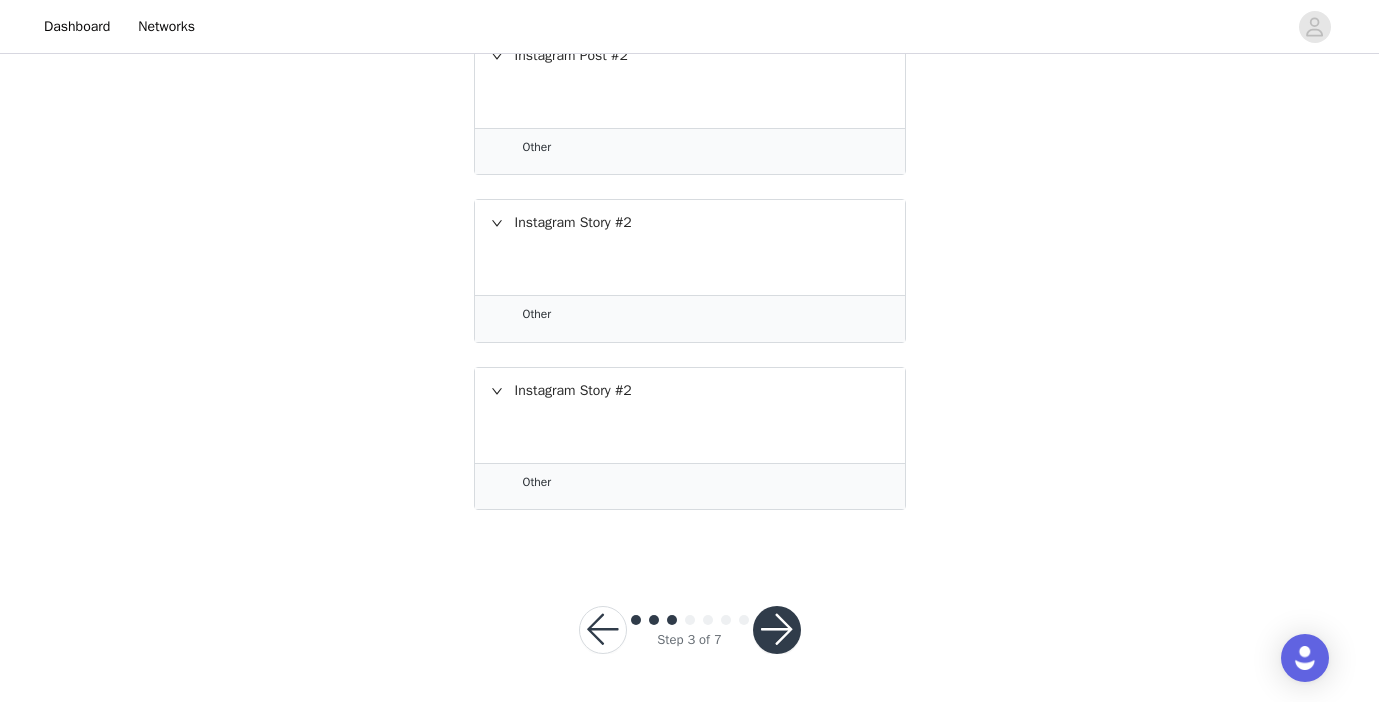 scroll, scrollTop: 867, scrollLeft: 0, axis: vertical 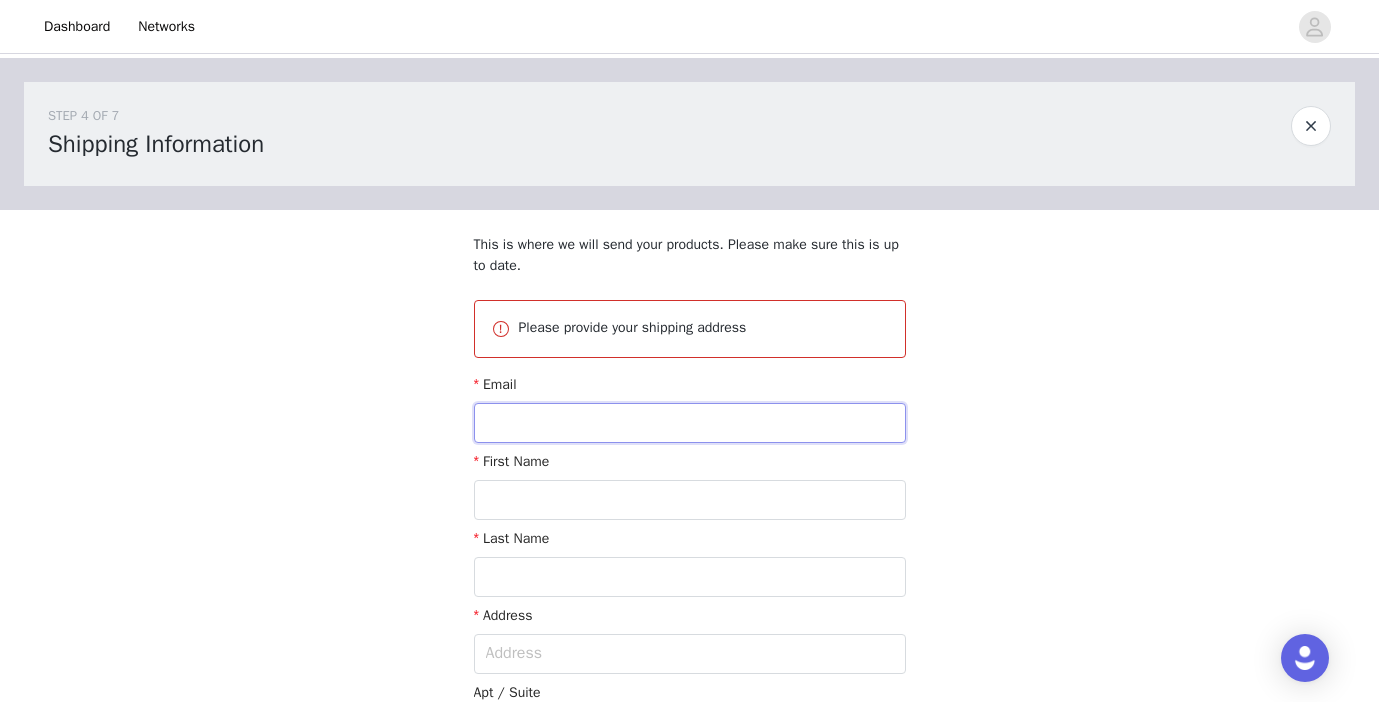 click at bounding box center (690, 423) 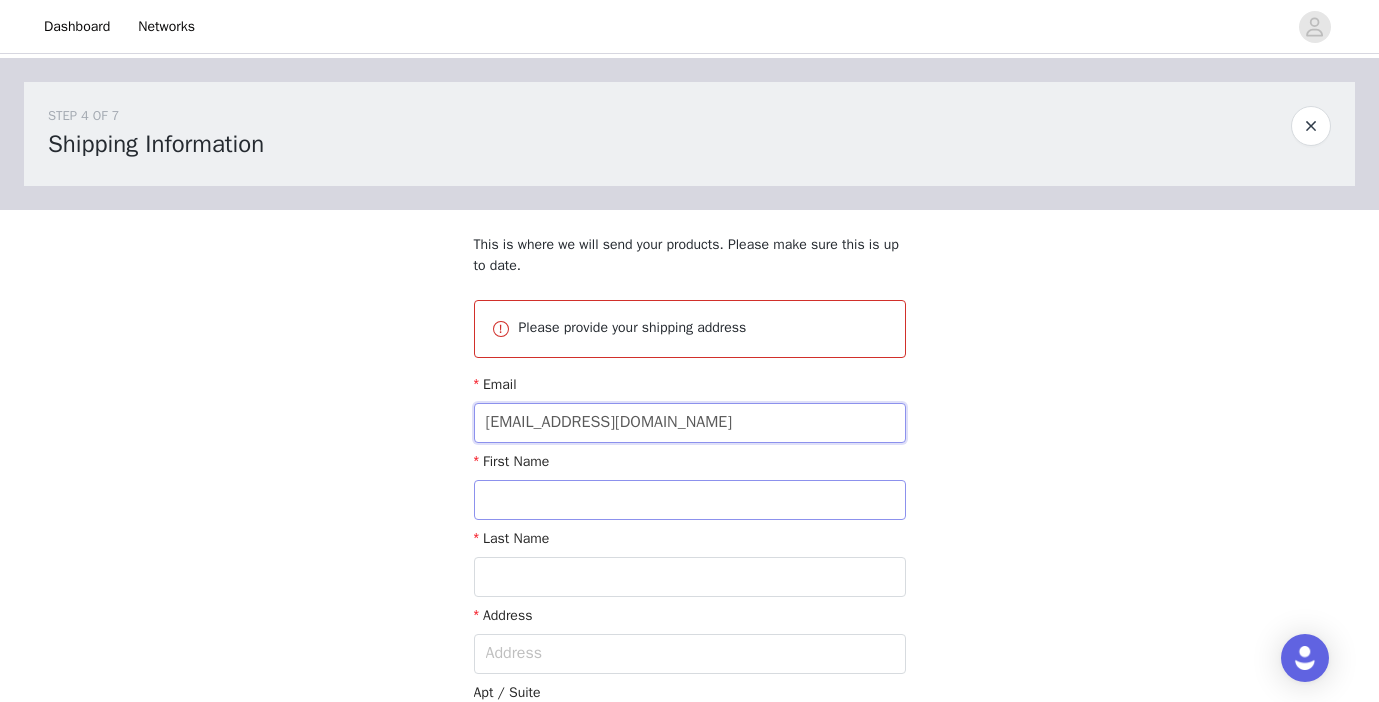 type on "jburcks@yahoo.com" 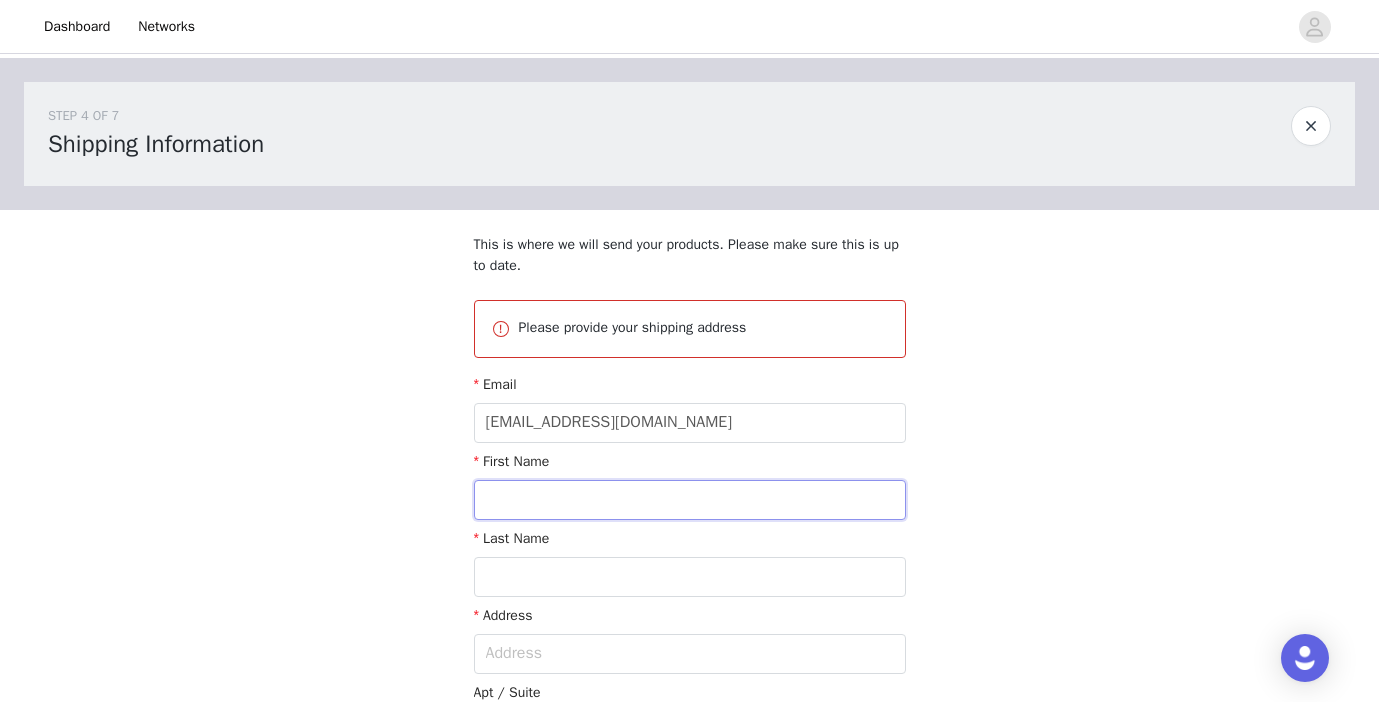 click at bounding box center [690, 500] 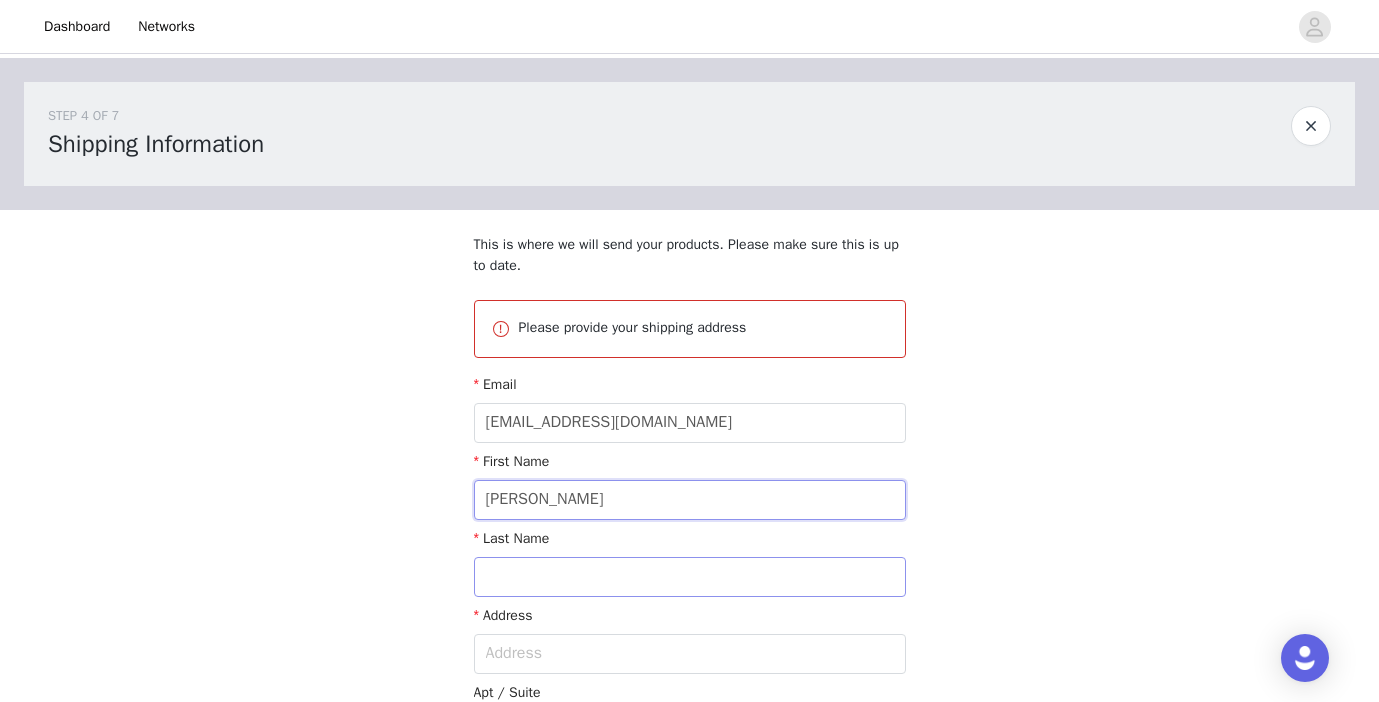 type on "Jay" 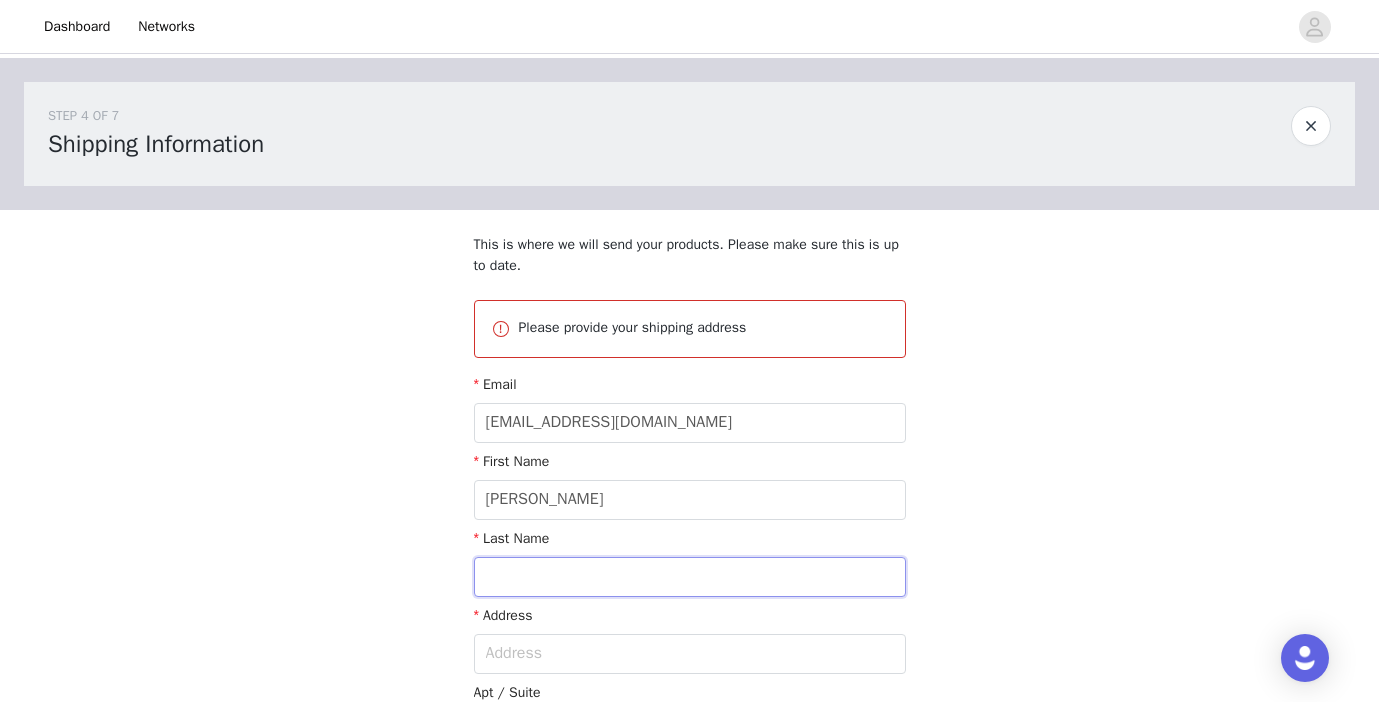 click at bounding box center [690, 577] 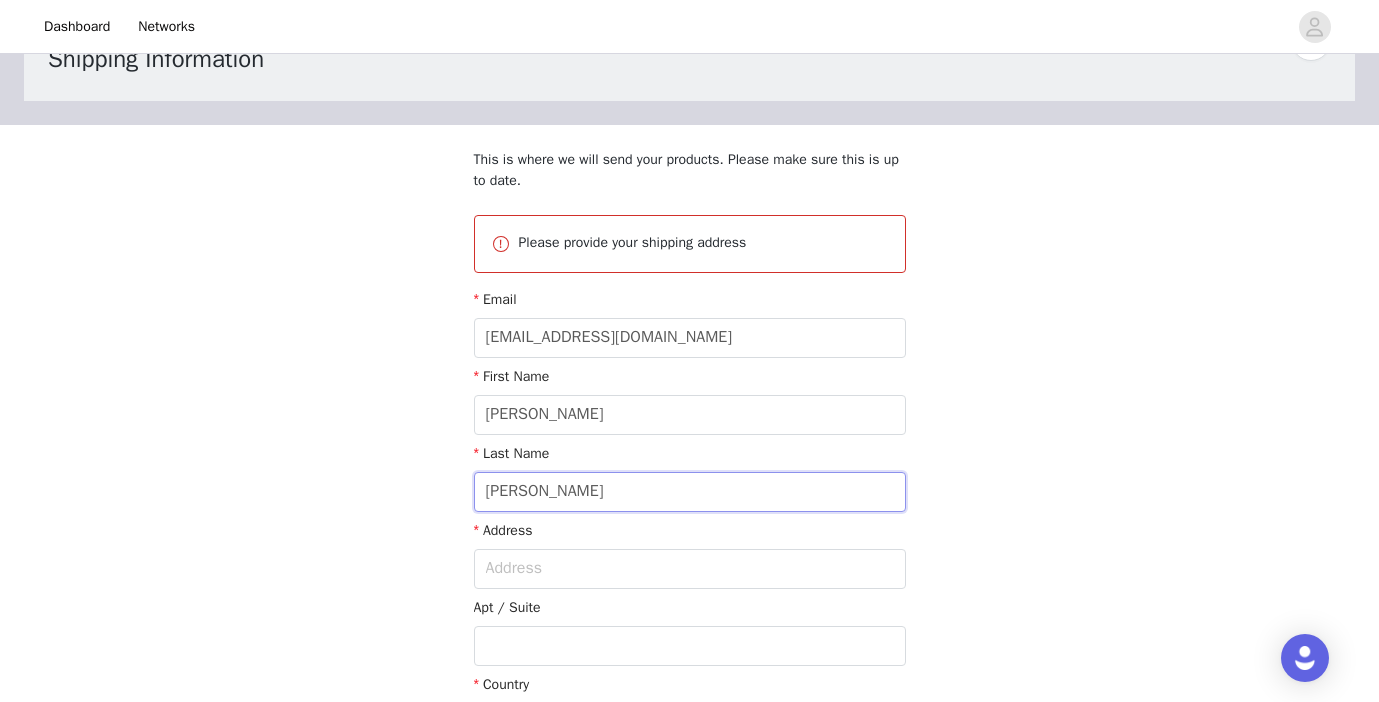 scroll, scrollTop: 97, scrollLeft: 0, axis: vertical 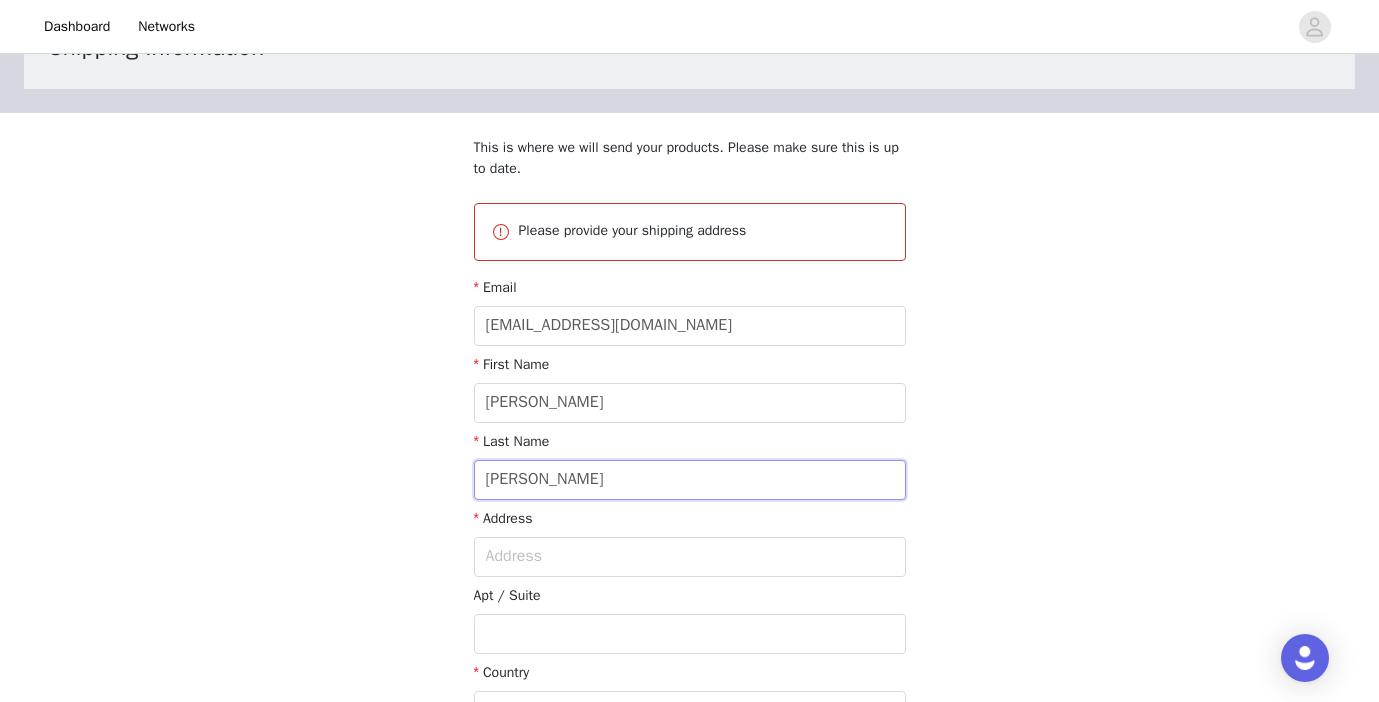 type on "Burckhardt" 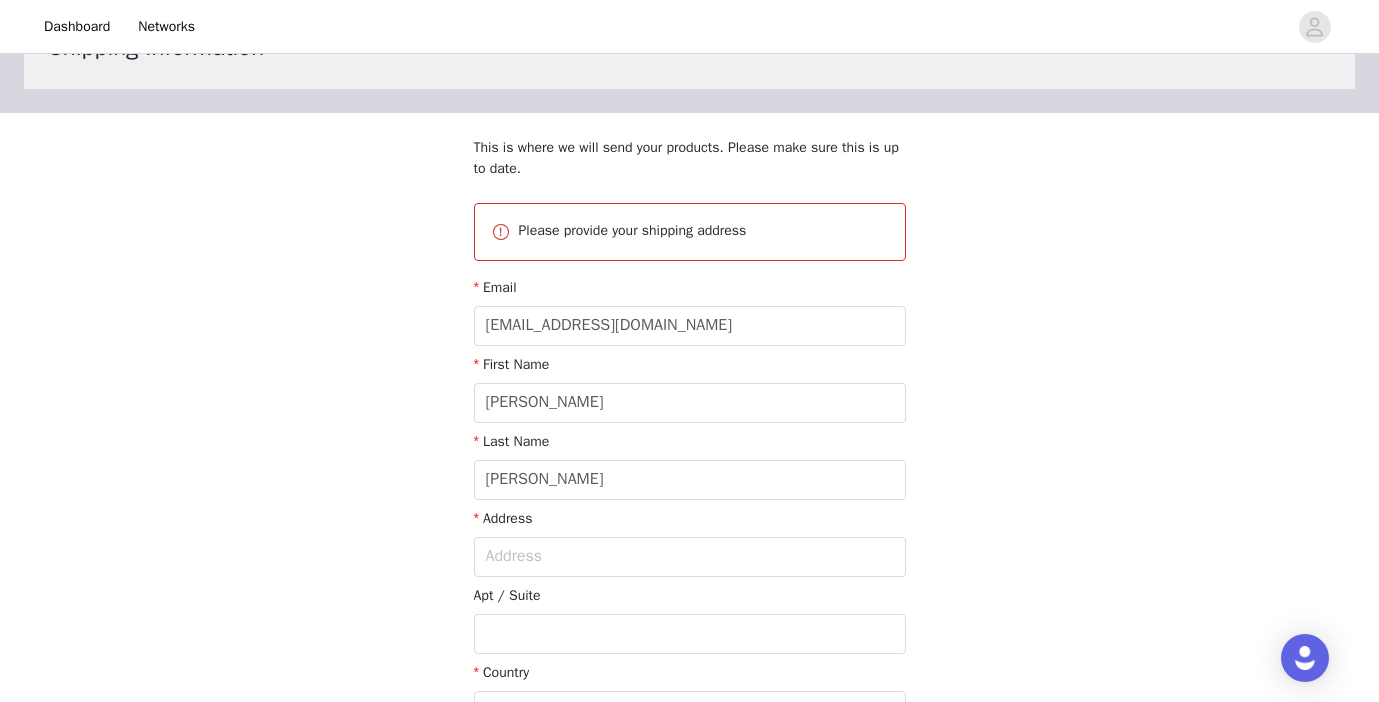click on "Address" at bounding box center [690, 546] 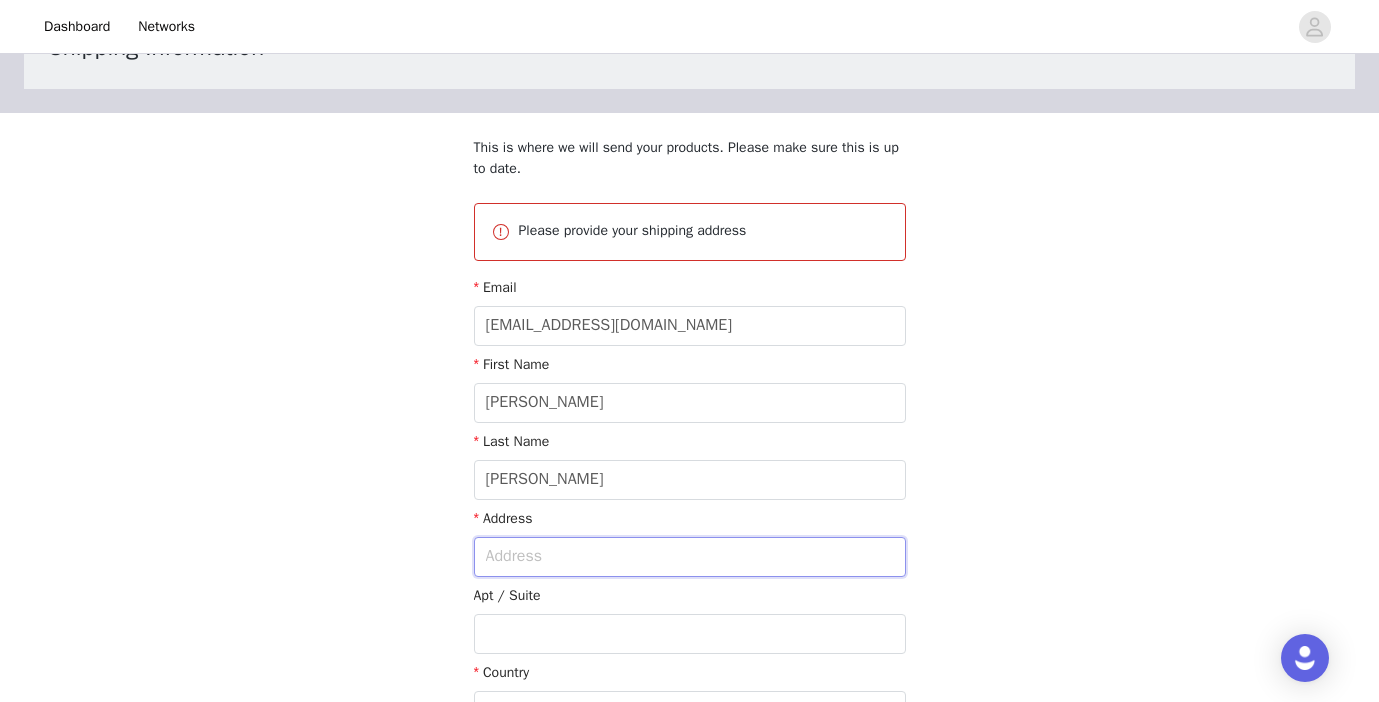 click at bounding box center [690, 557] 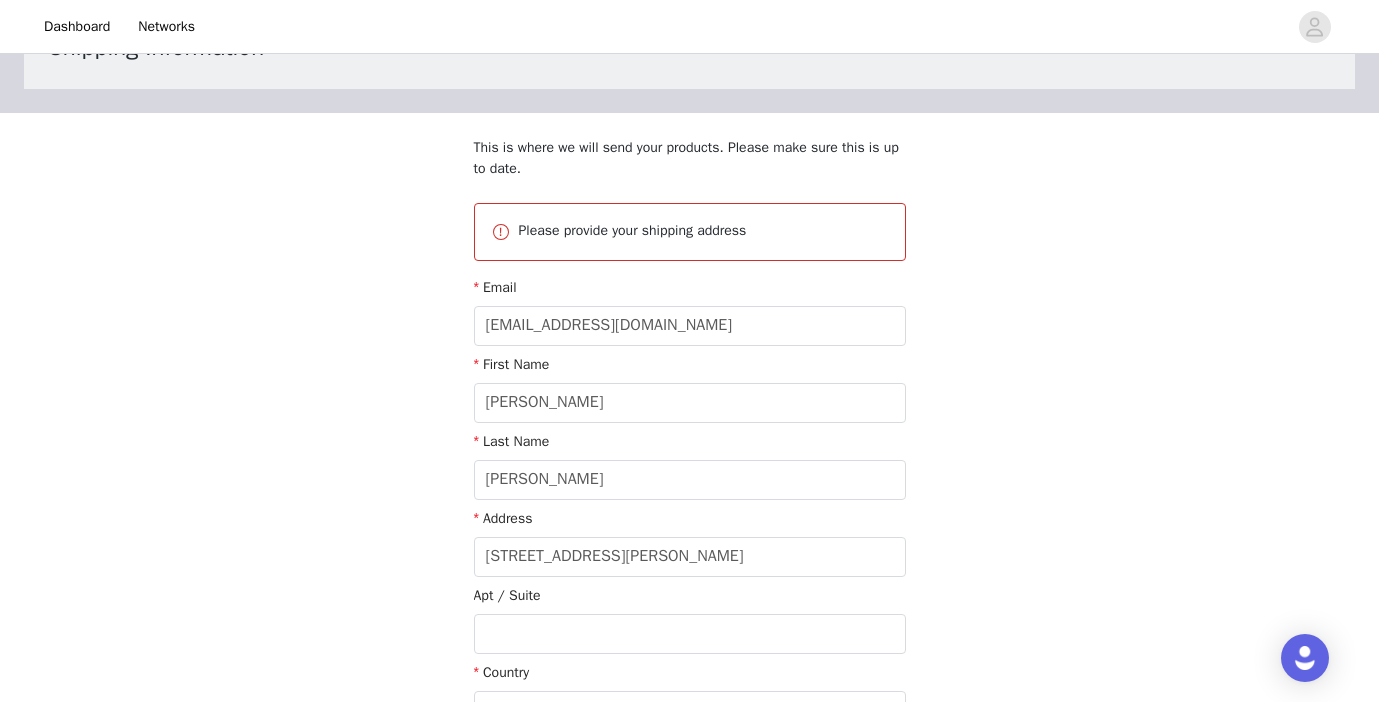 type on "1009 Legend Milton Ln" 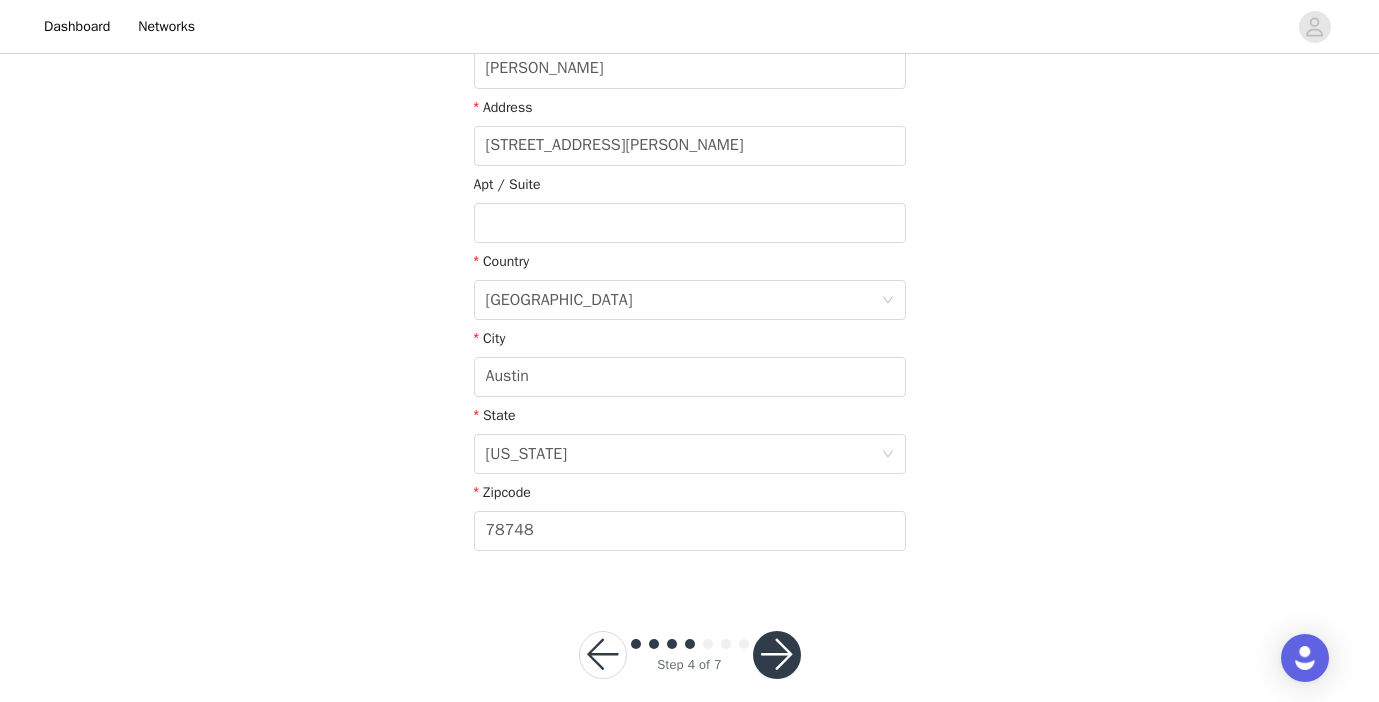 scroll, scrollTop: 533, scrollLeft: 0, axis: vertical 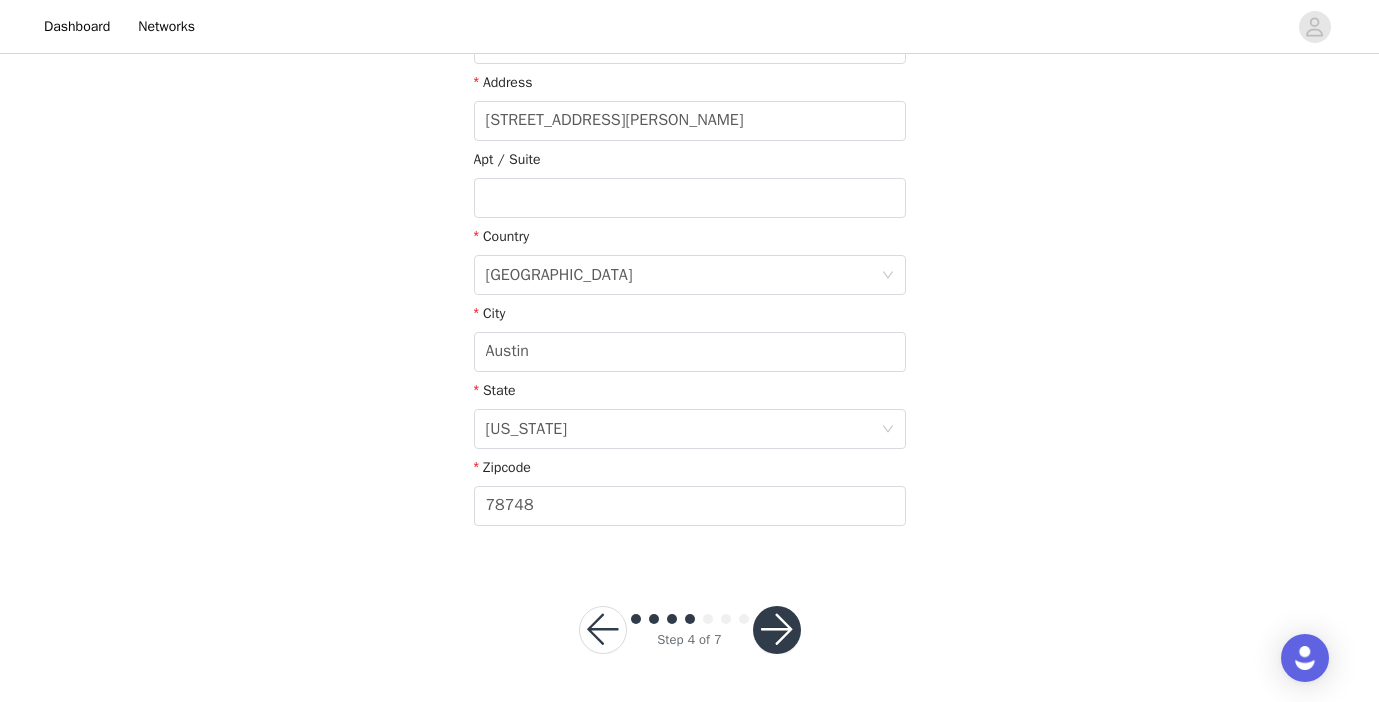 click at bounding box center [777, 630] 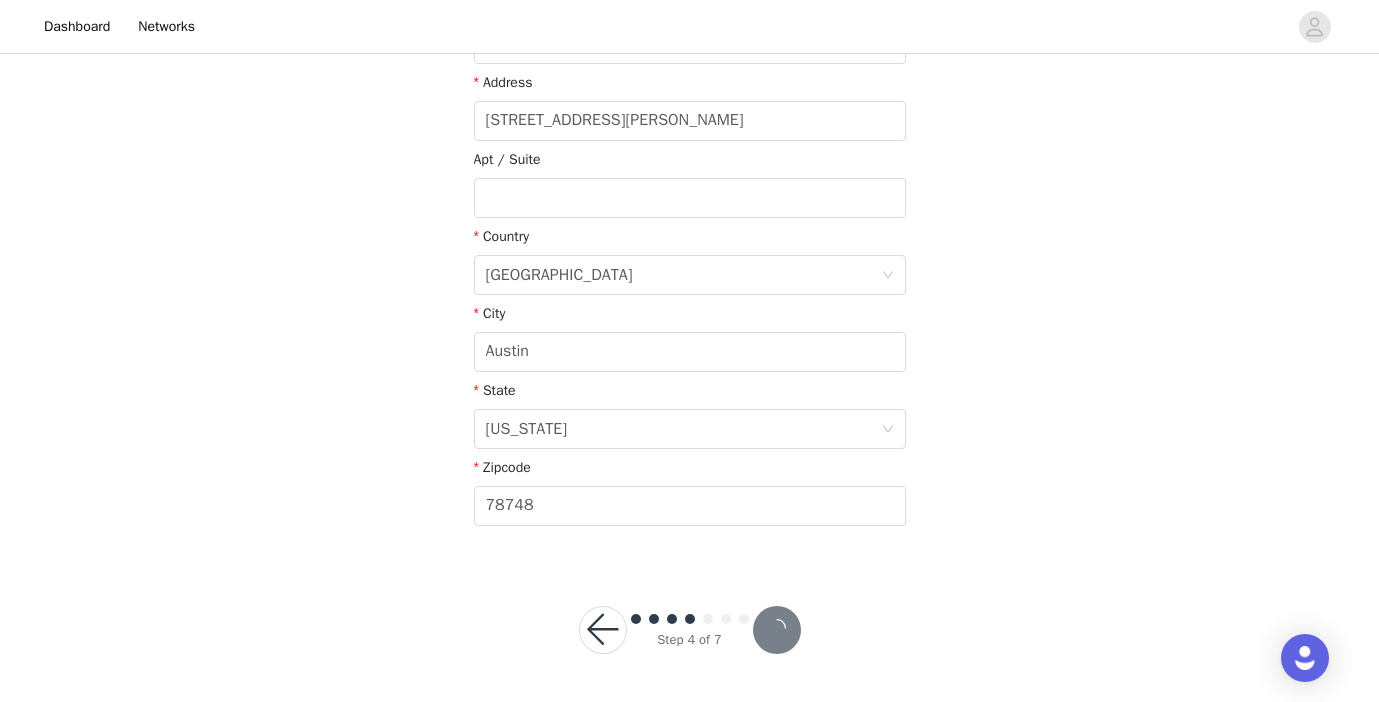 scroll, scrollTop: 459, scrollLeft: 0, axis: vertical 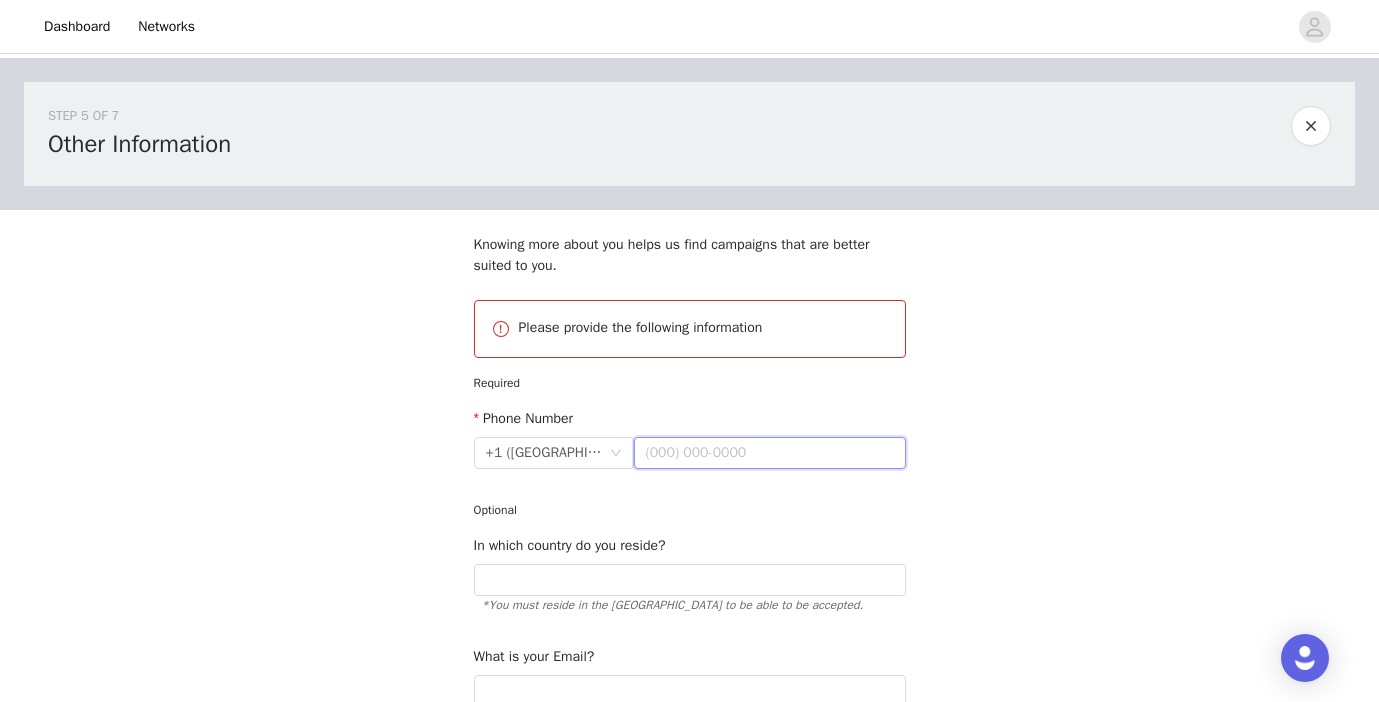click at bounding box center [770, 453] 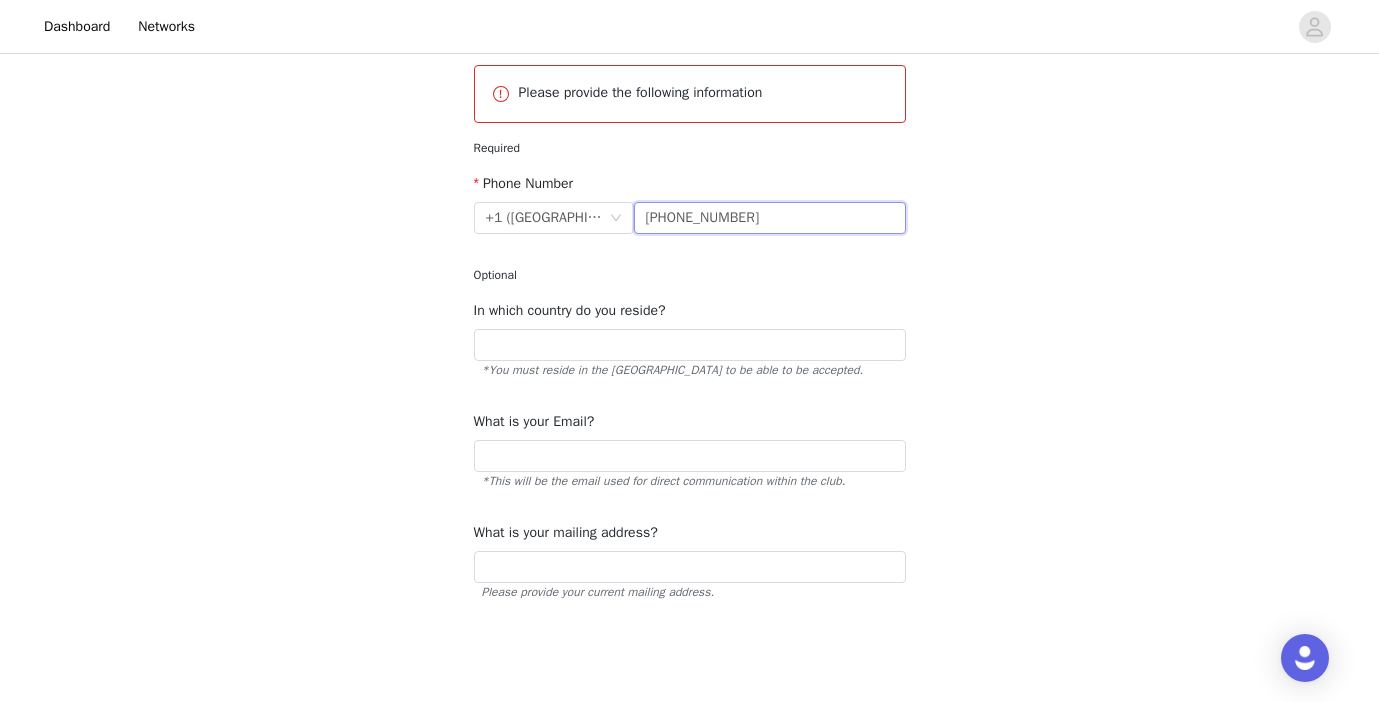 scroll, scrollTop: 249, scrollLeft: 0, axis: vertical 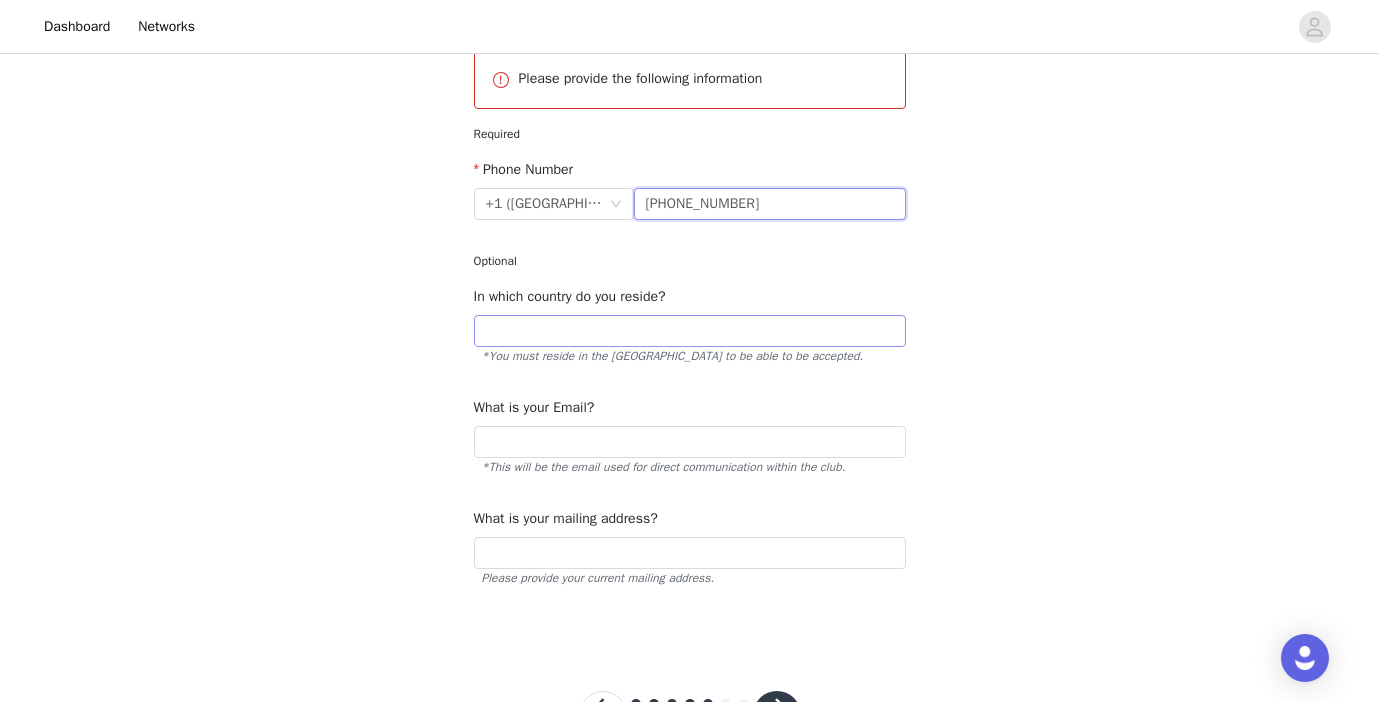 type on "(312) 450-4173" 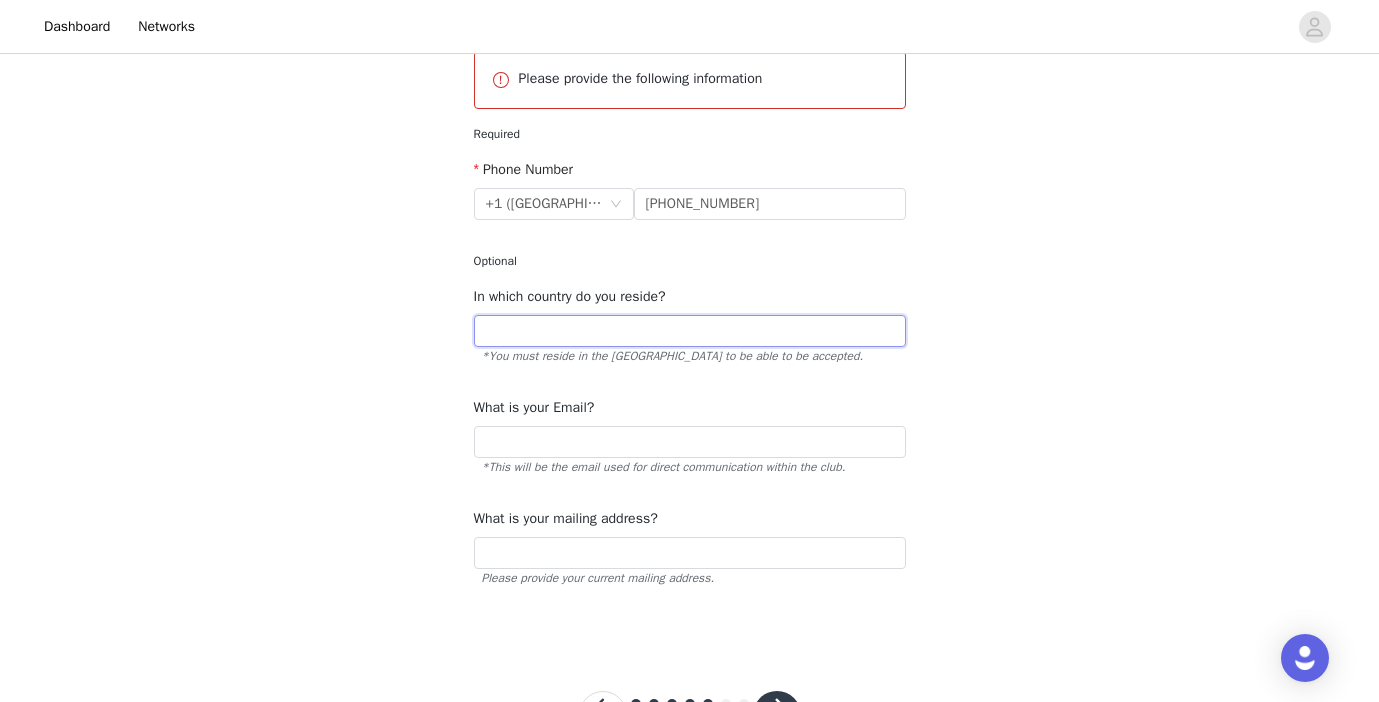 click at bounding box center [690, 331] 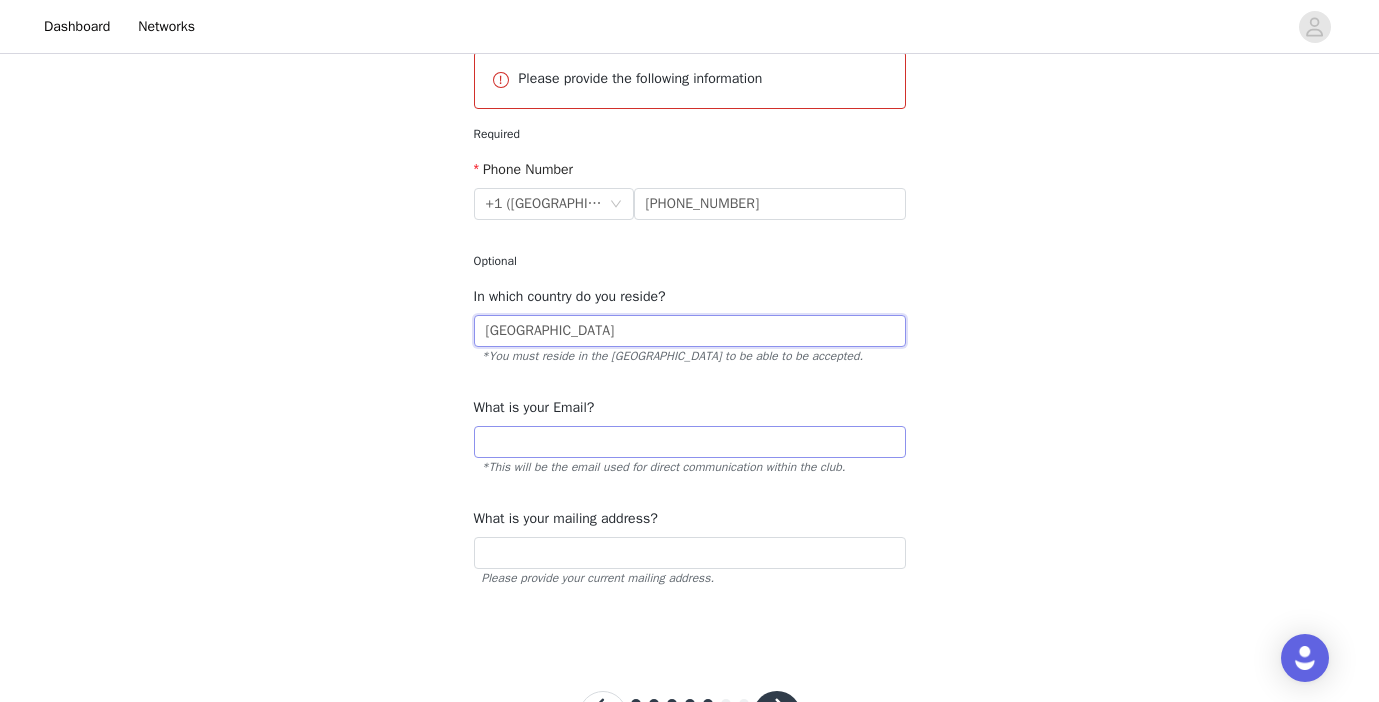 type on "[GEOGRAPHIC_DATA]" 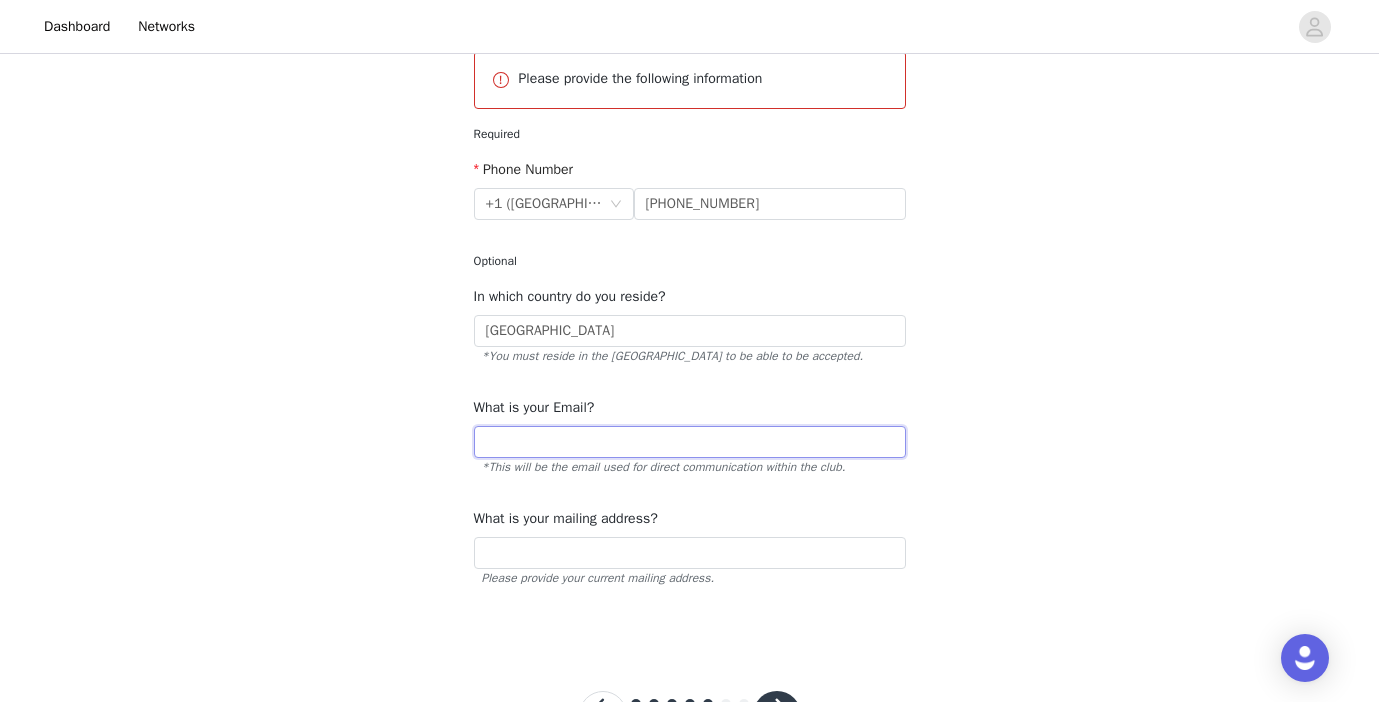 click at bounding box center (690, 442) 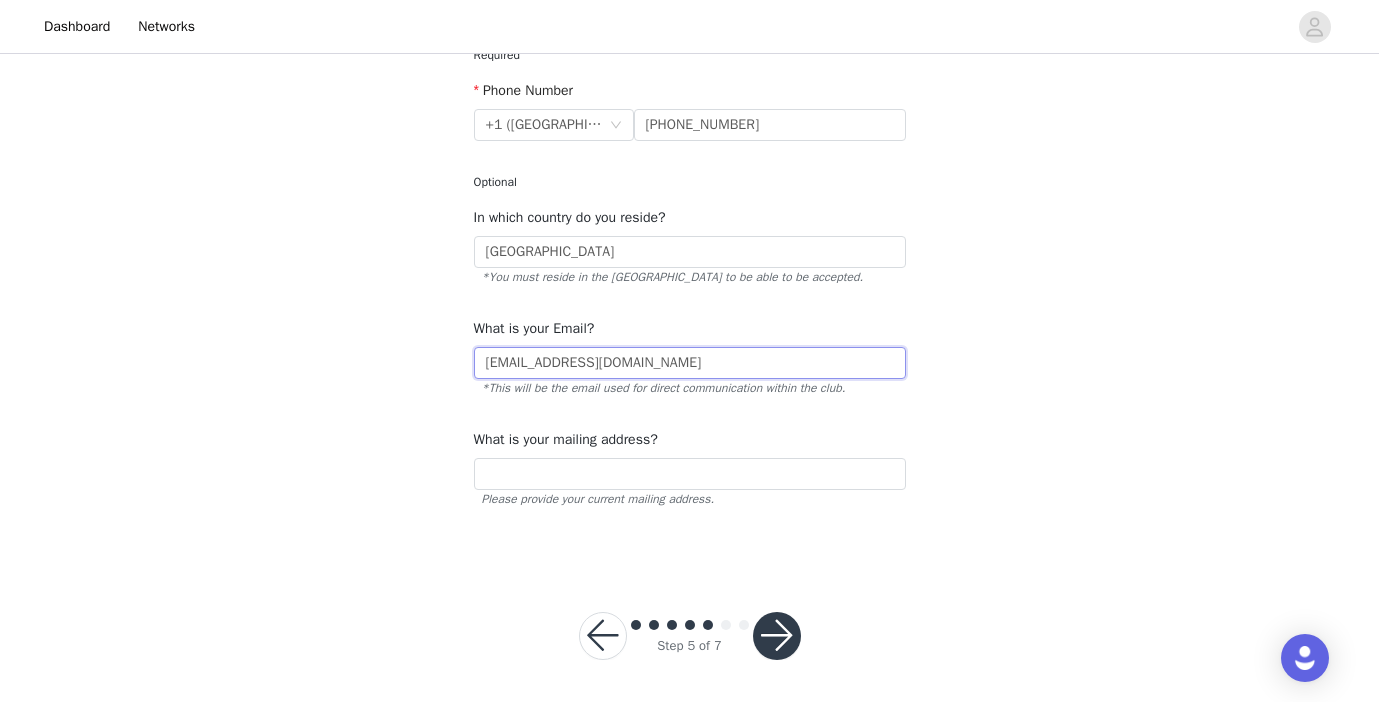 scroll, scrollTop: 334, scrollLeft: 0, axis: vertical 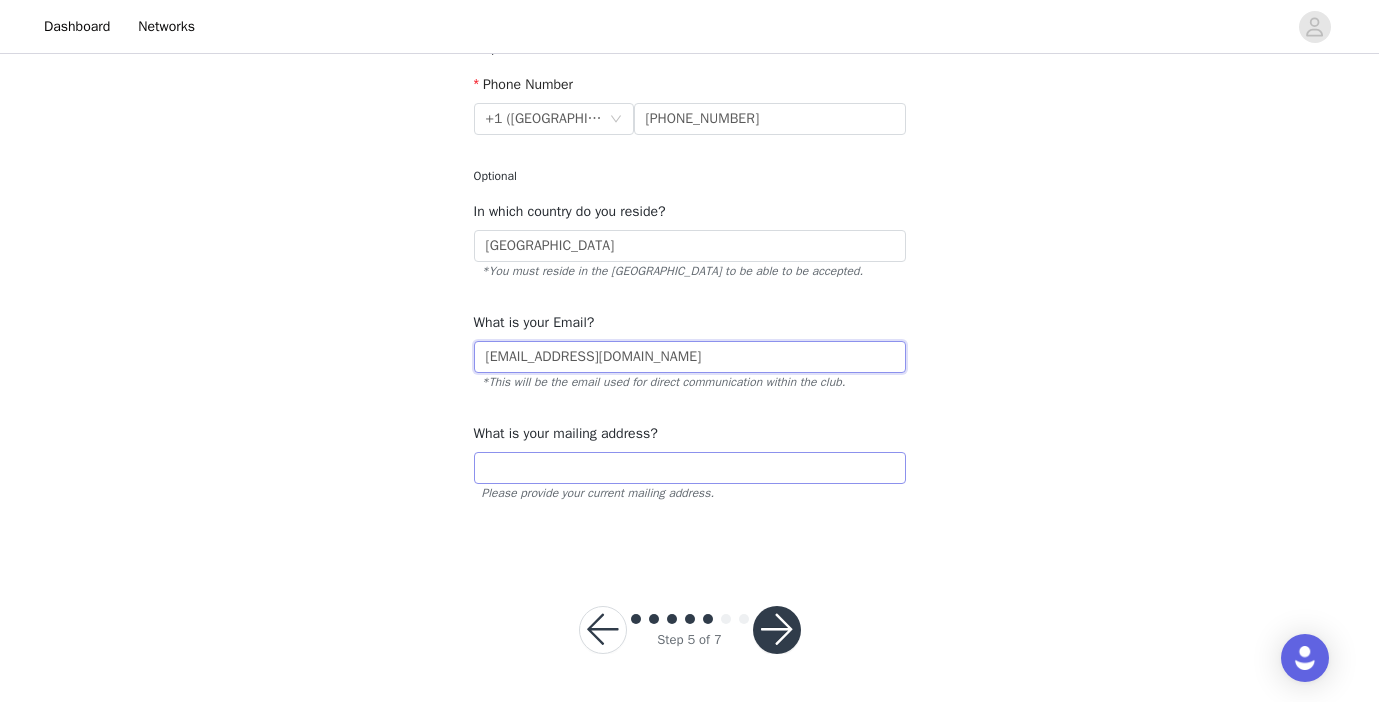 type on "jburcks@yahoo.com" 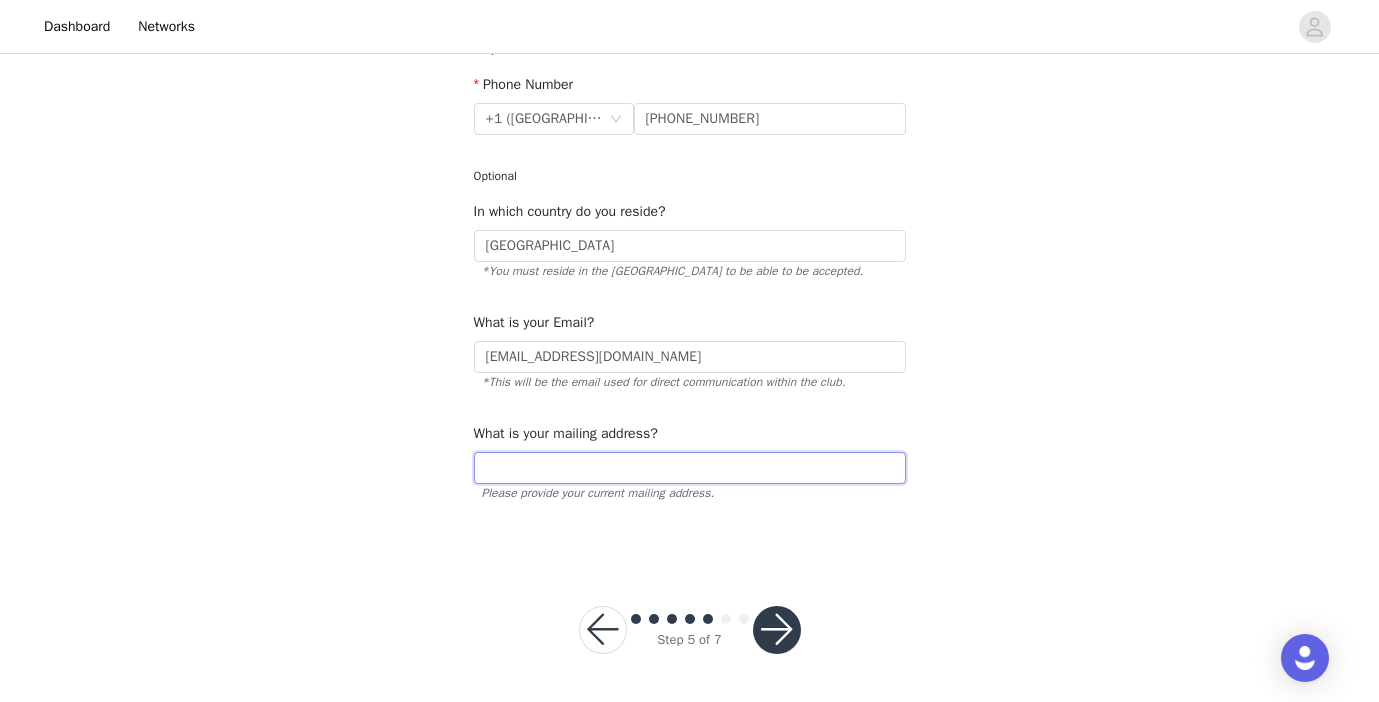 click at bounding box center [690, 468] 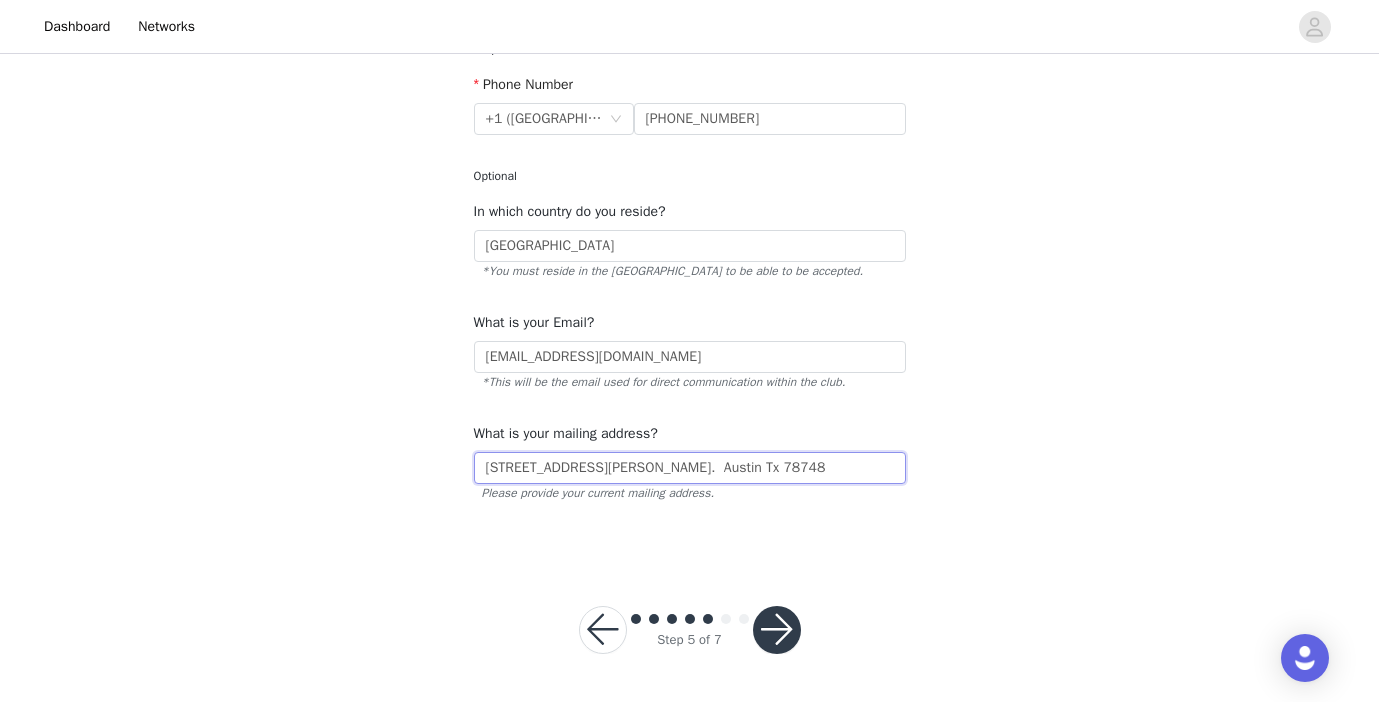 type on "1009 Legend Milton Lane.  Austin Tx 78748" 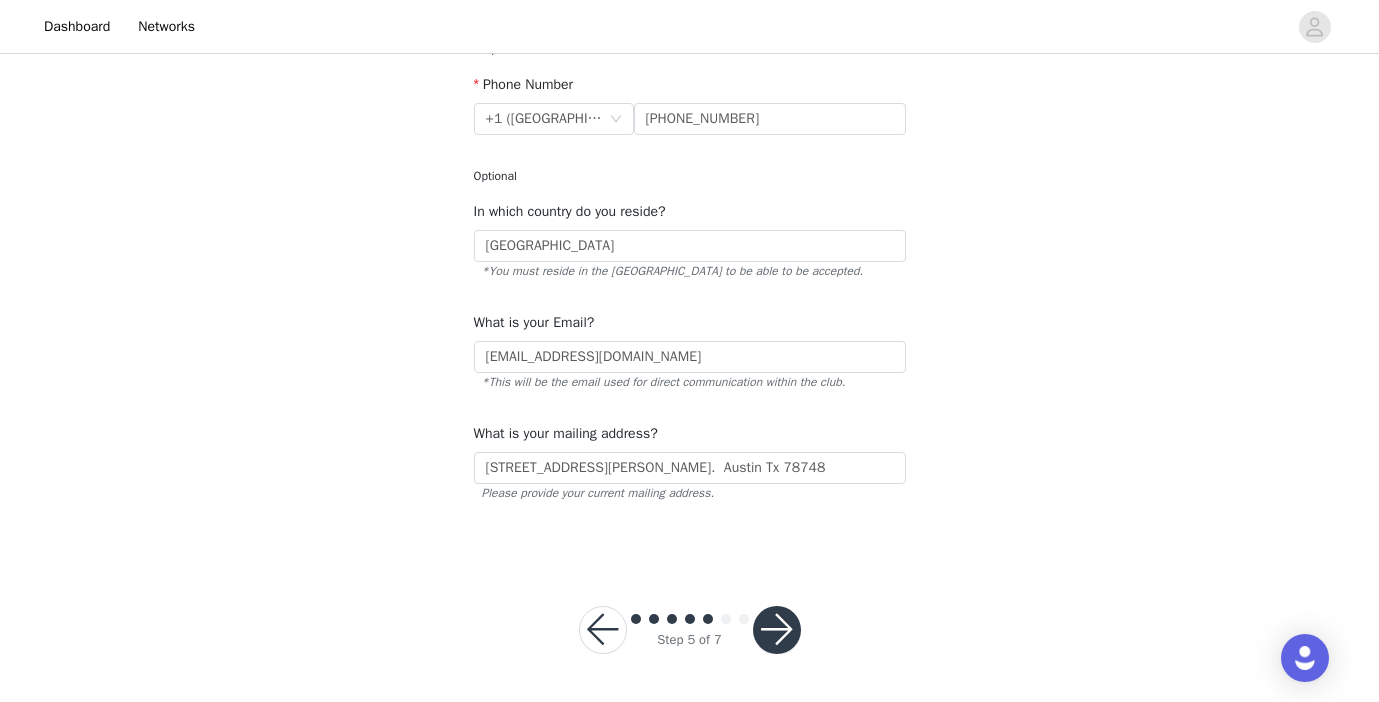 click at bounding box center [777, 630] 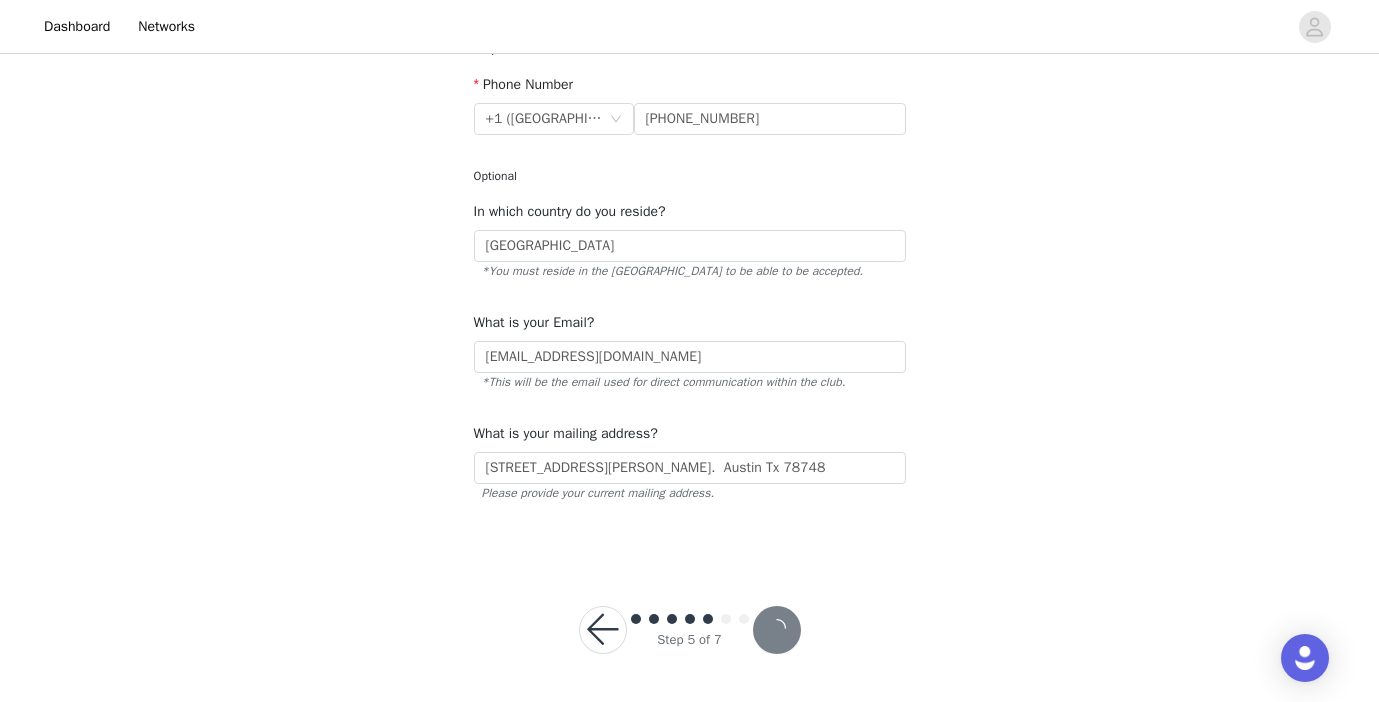 scroll, scrollTop: 260, scrollLeft: 0, axis: vertical 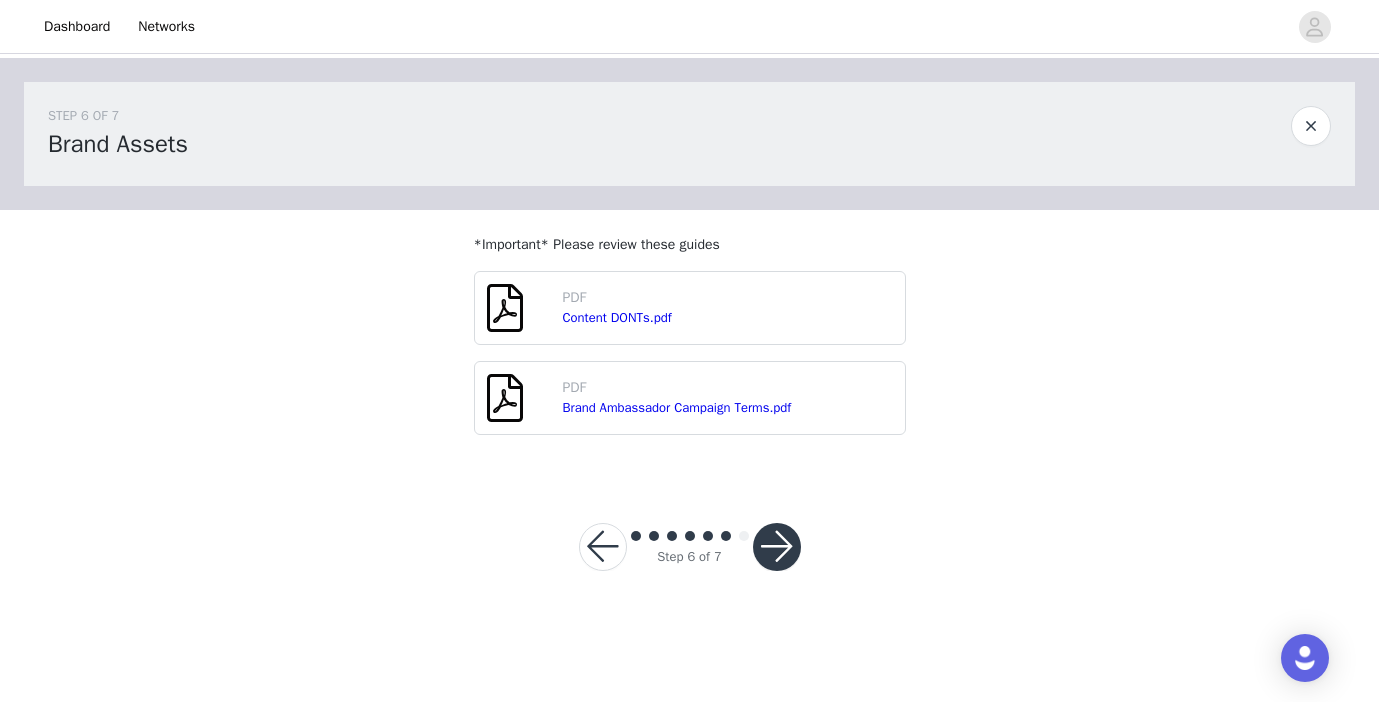 click at bounding box center (777, 547) 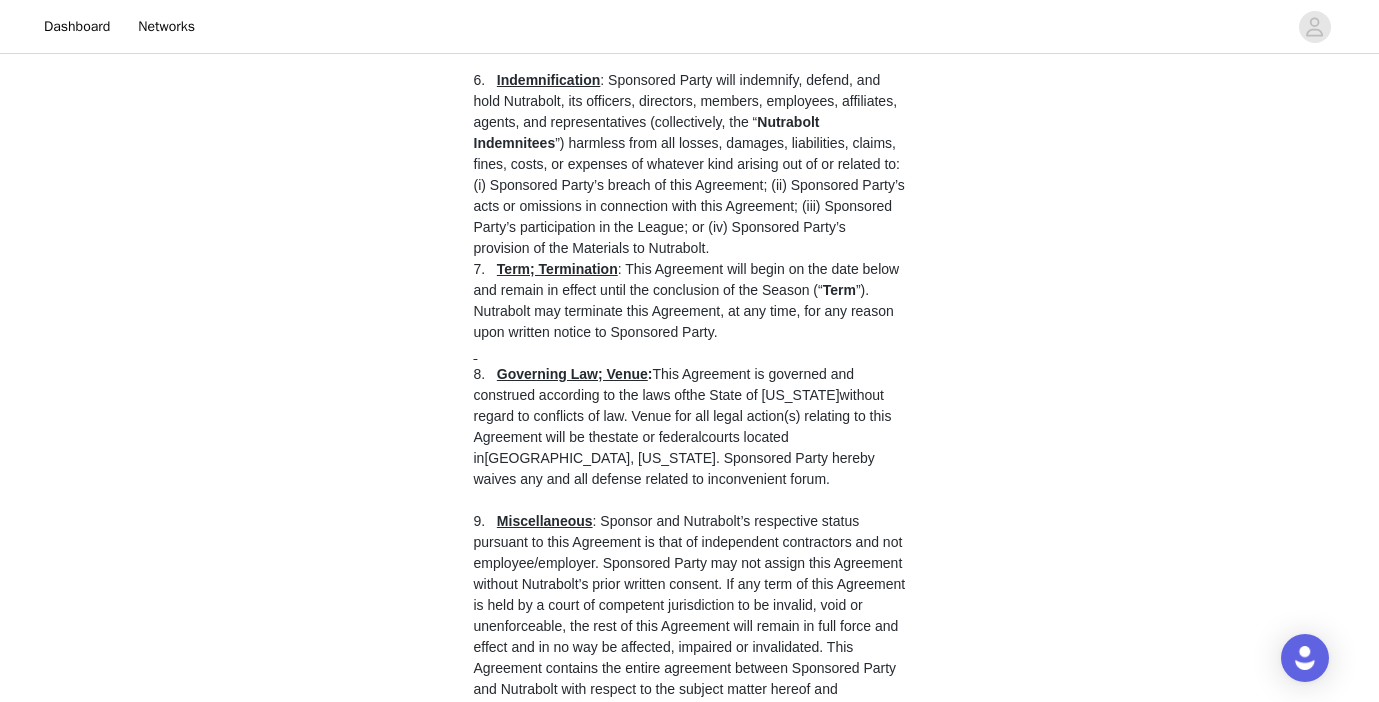 scroll, scrollTop: 2005, scrollLeft: 0, axis: vertical 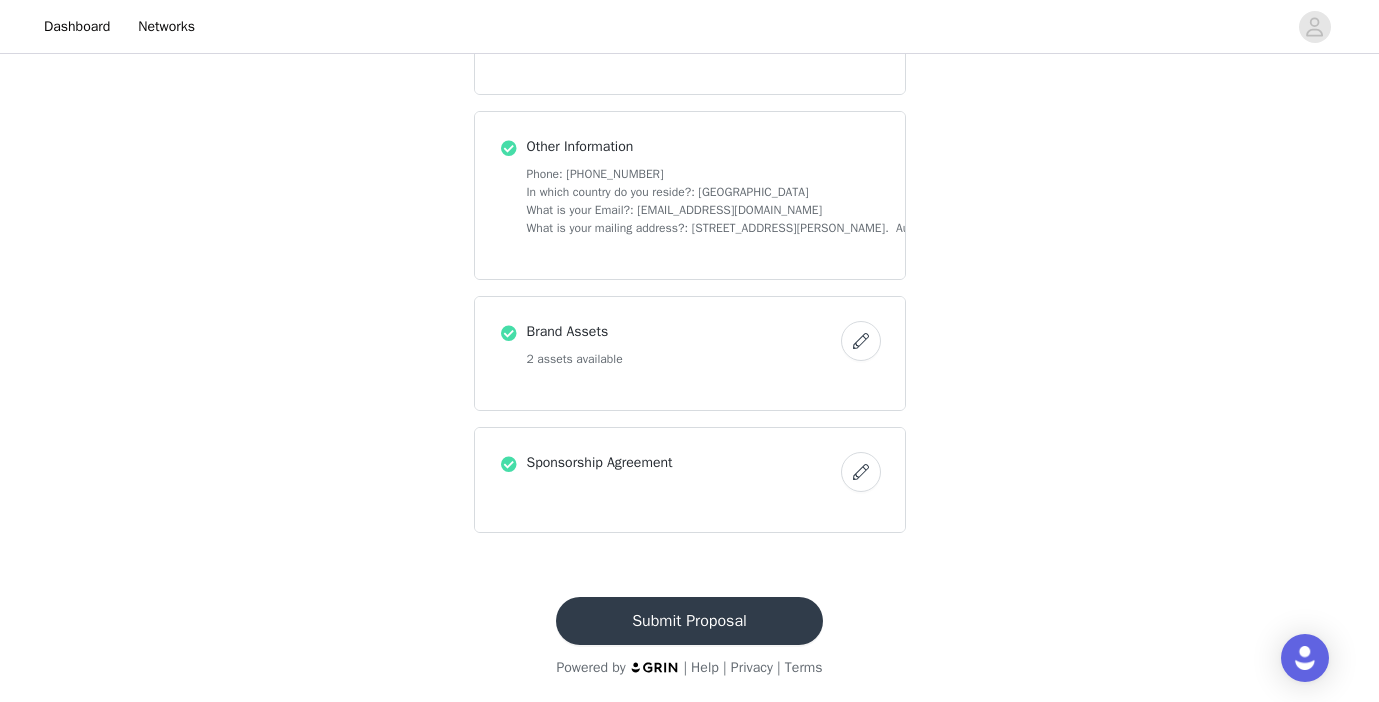 click on "Submit Proposal" at bounding box center (689, 621) 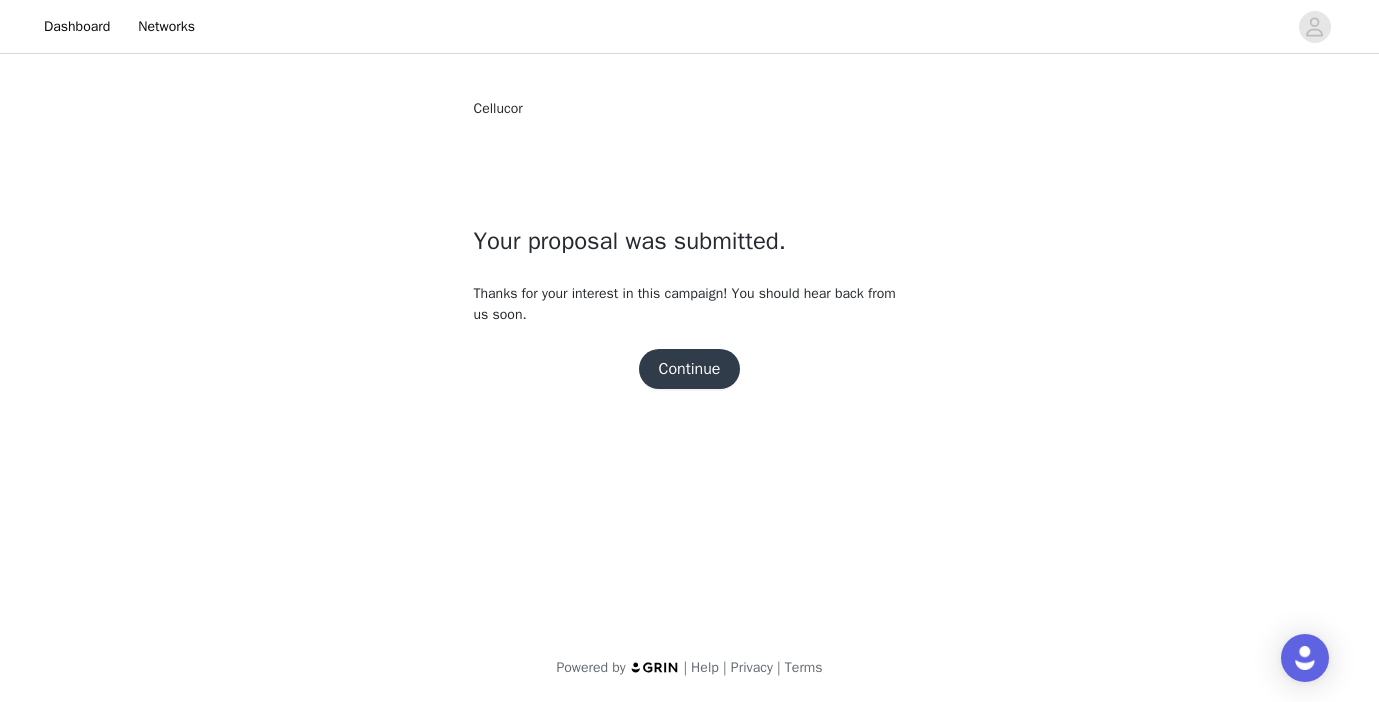 scroll, scrollTop: 0, scrollLeft: 0, axis: both 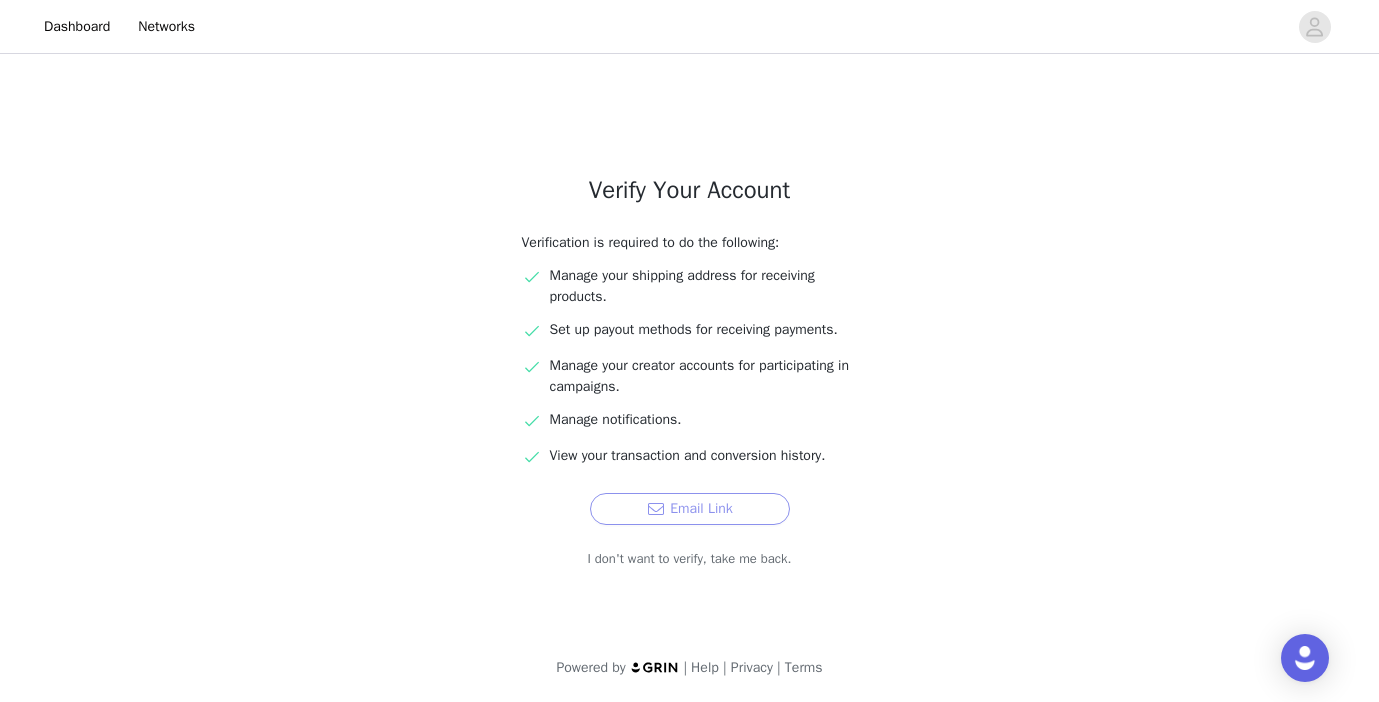 click on "Email Link" at bounding box center (690, 509) 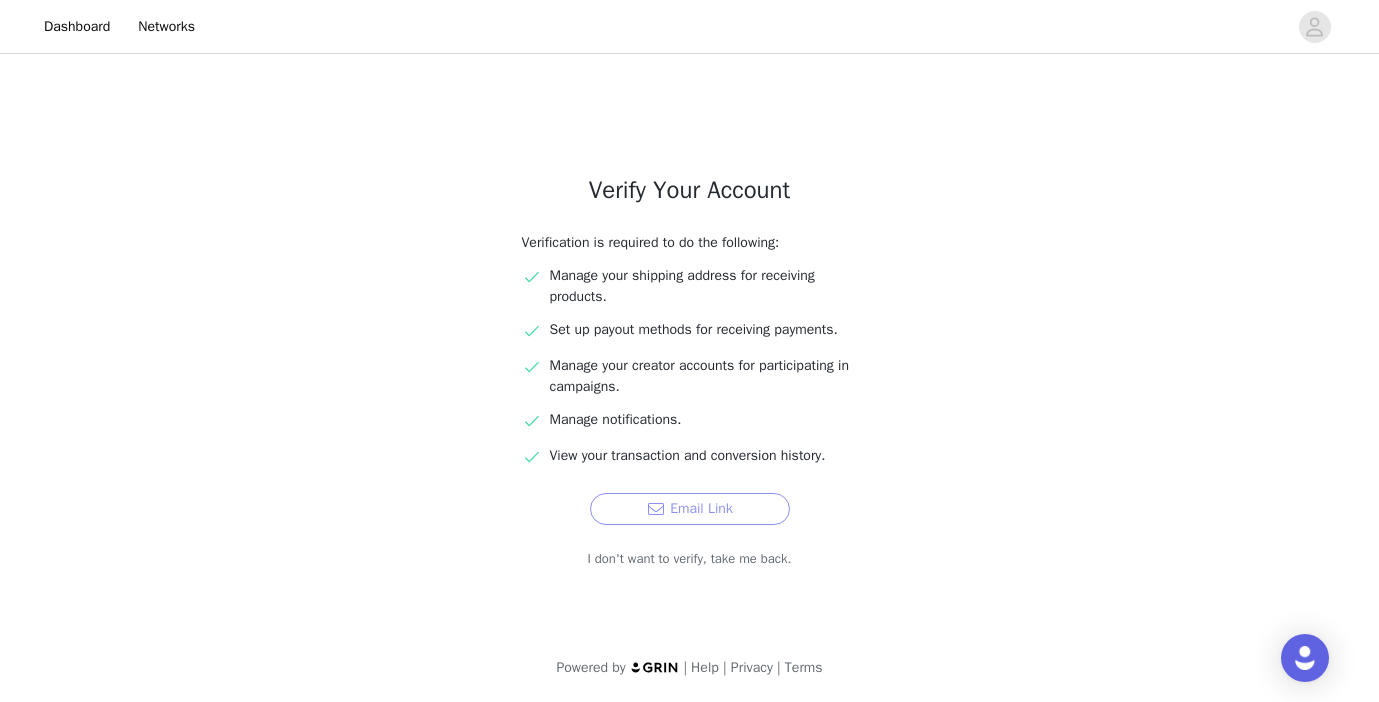scroll, scrollTop: 0, scrollLeft: 0, axis: both 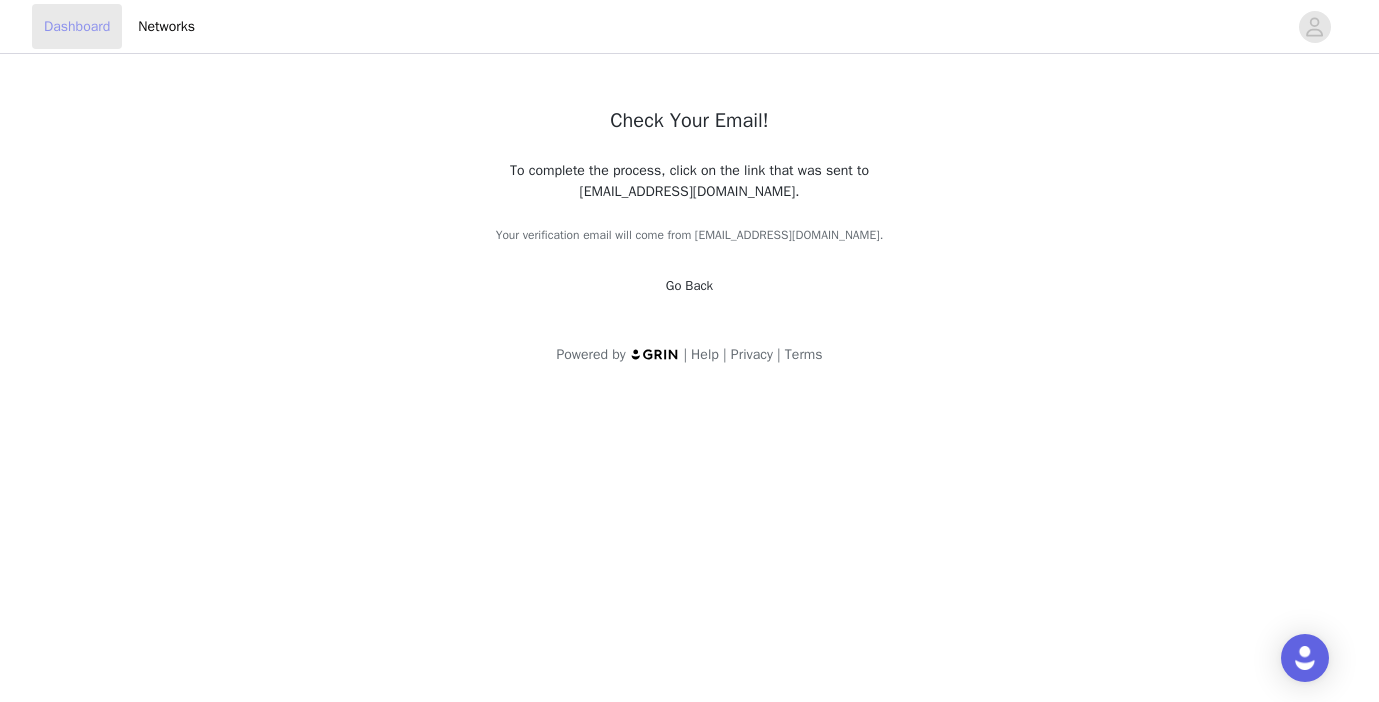 click on "Dashboard" at bounding box center [77, 26] 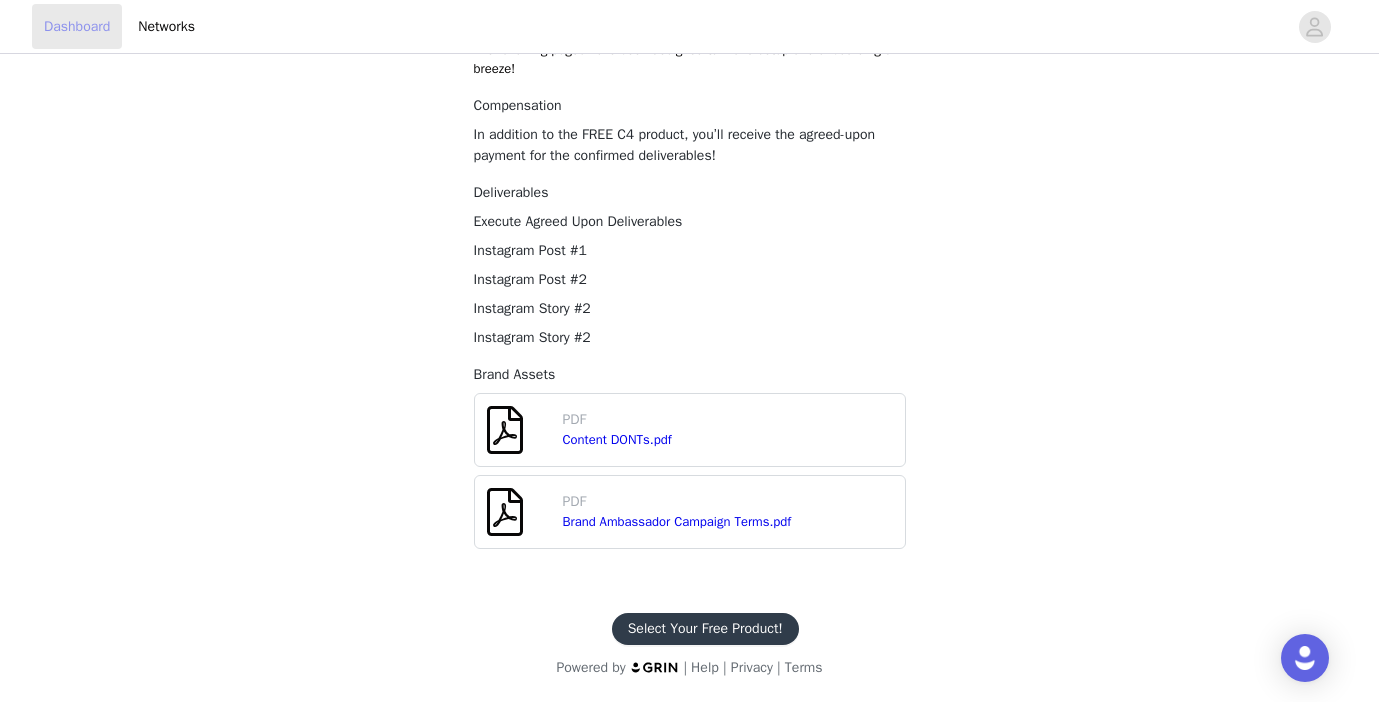 scroll, scrollTop: 0, scrollLeft: 0, axis: both 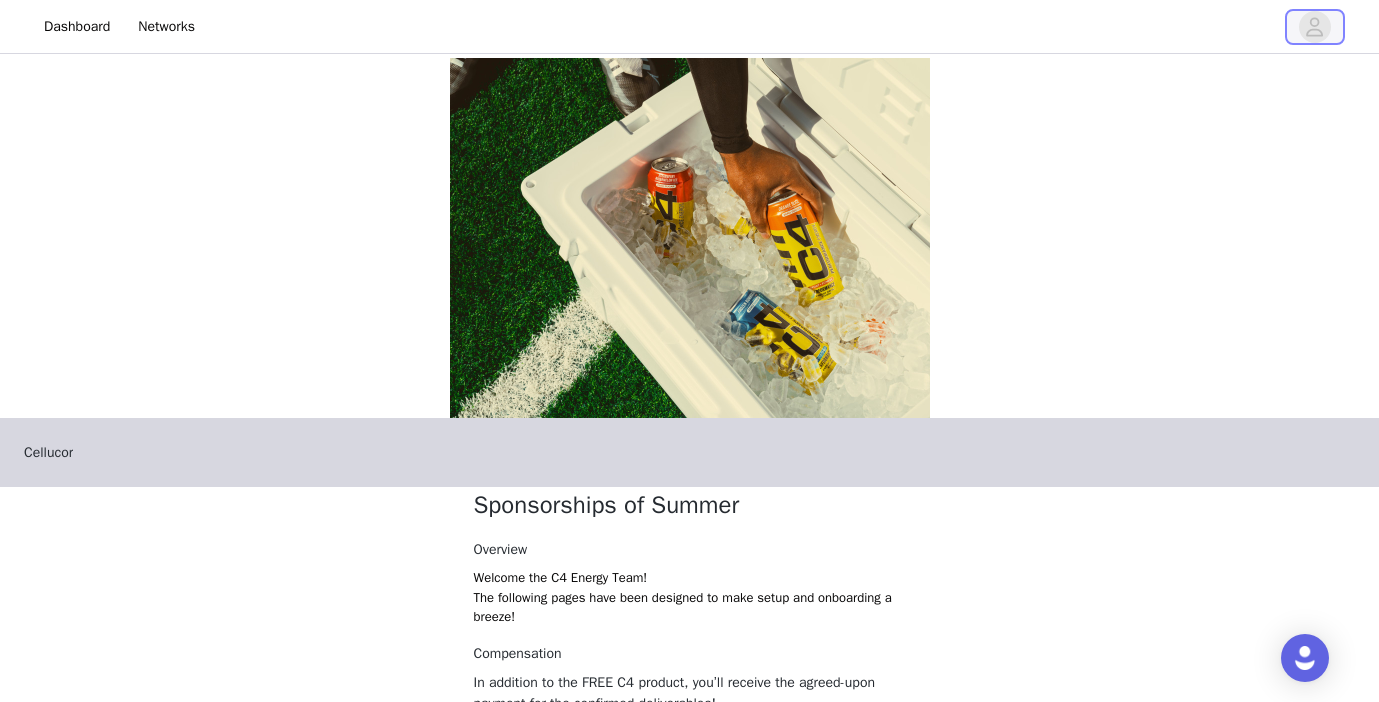 click 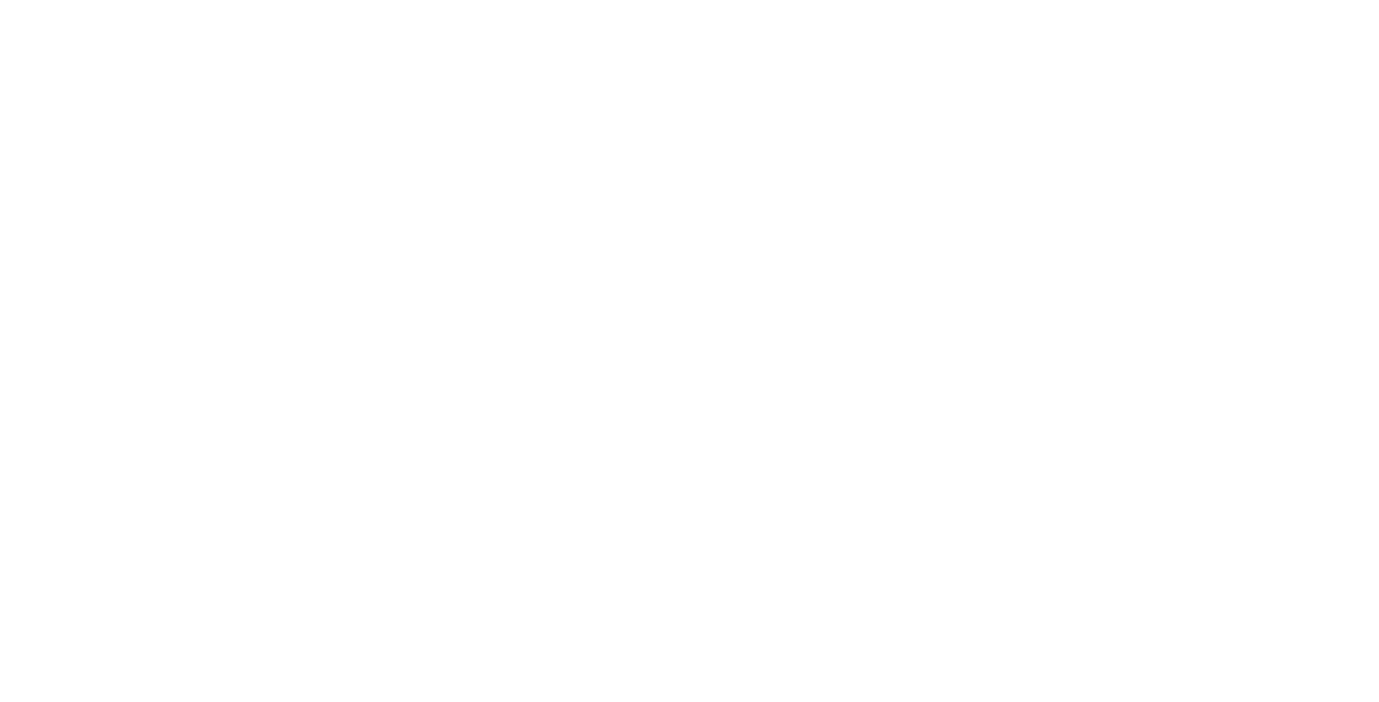 scroll, scrollTop: 0, scrollLeft: 0, axis: both 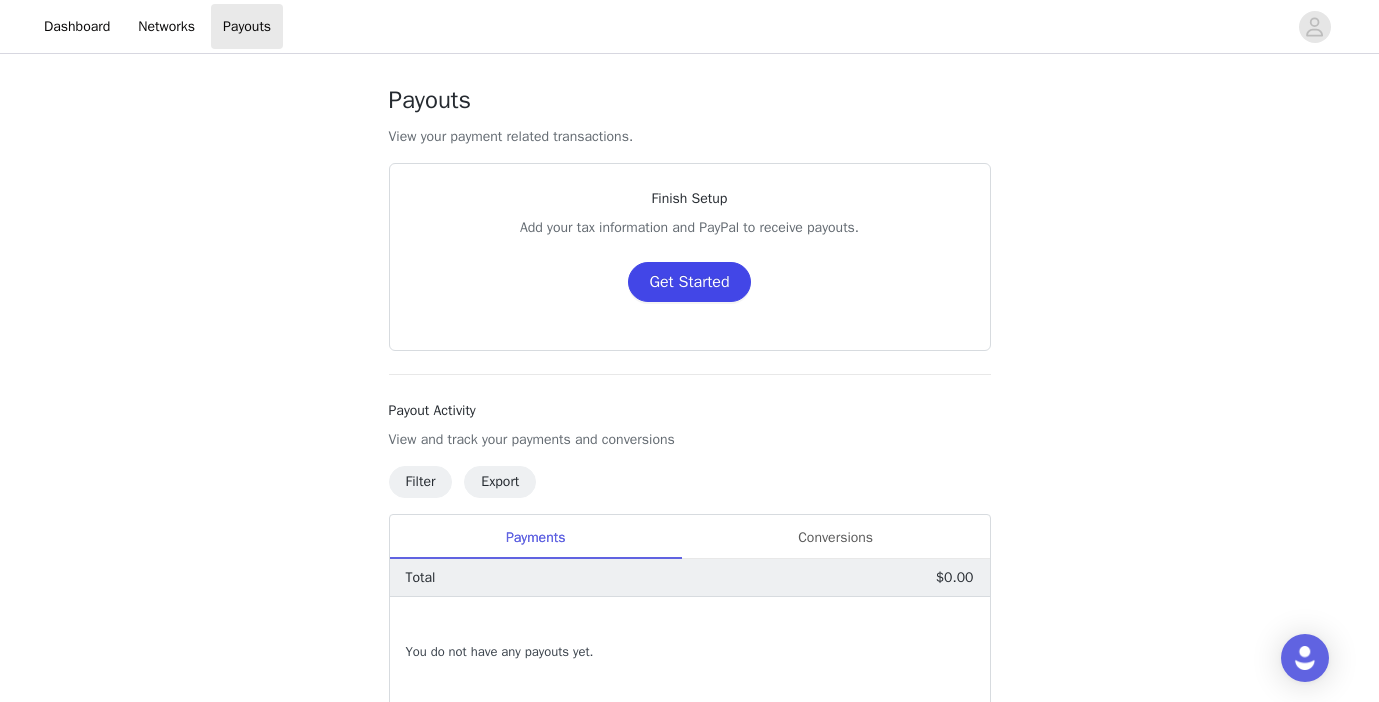 click on "Get Started" at bounding box center [689, 282] 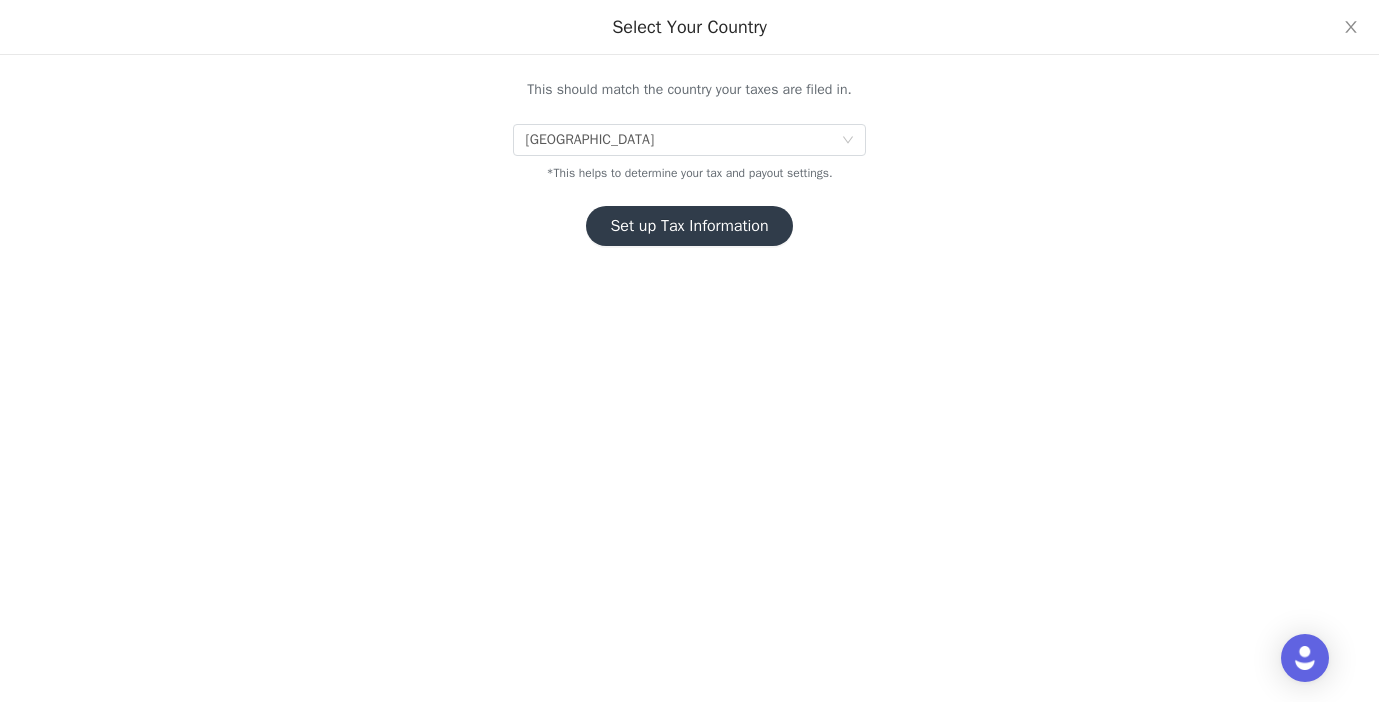 click on "Set up Tax Information" at bounding box center (689, 226) 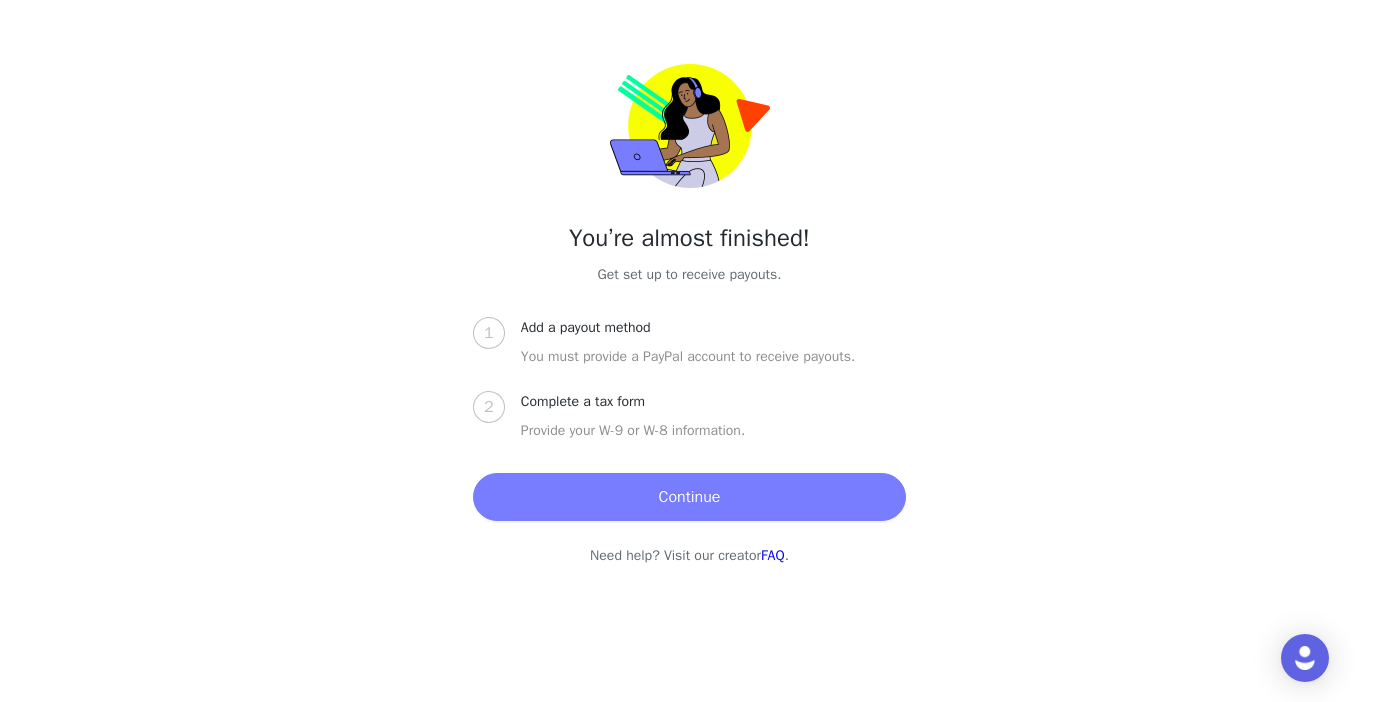 click on "Continue" at bounding box center [689, 497] 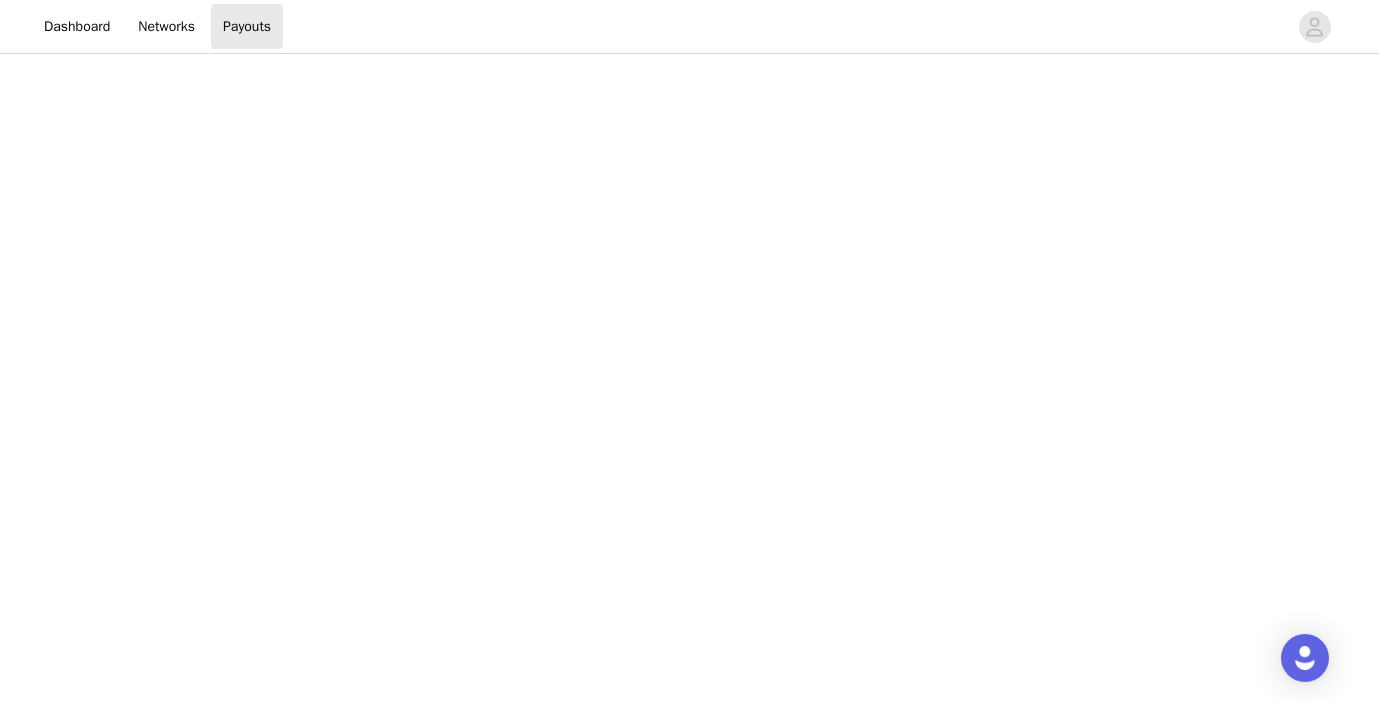 scroll, scrollTop: 521, scrollLeft: 0, axis: vertical 